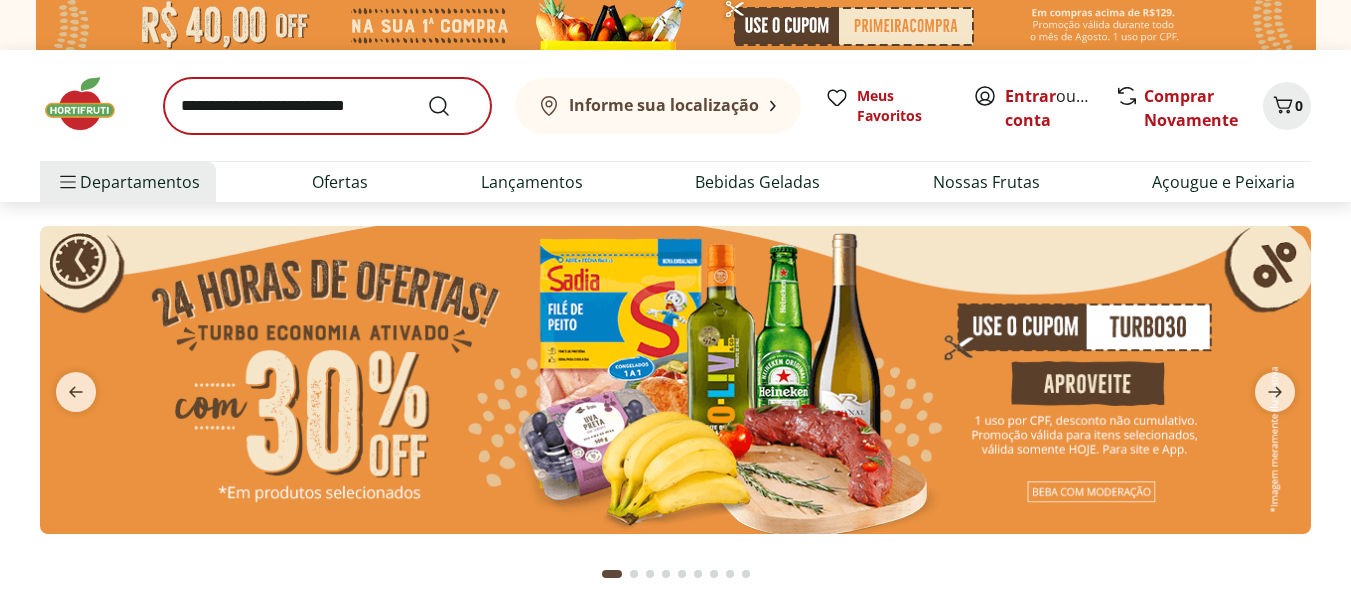 scroll, scrollTop: 0, scrollLeft: 0, axis: both 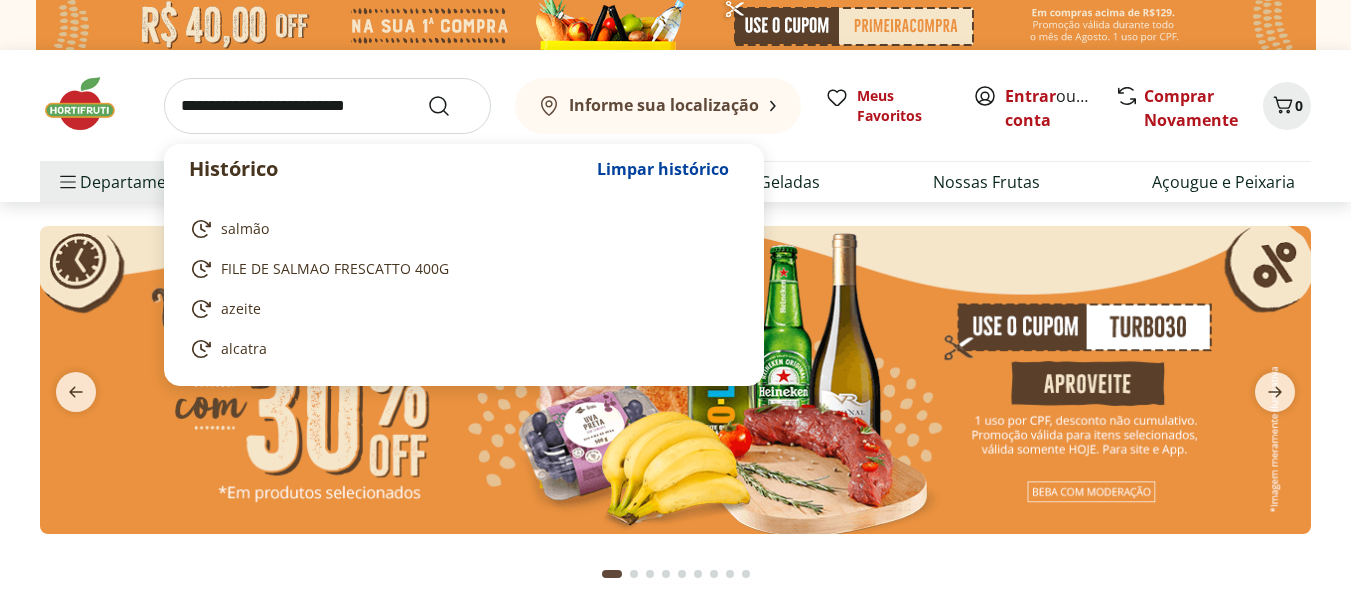 click at bounding box center (327, 106) 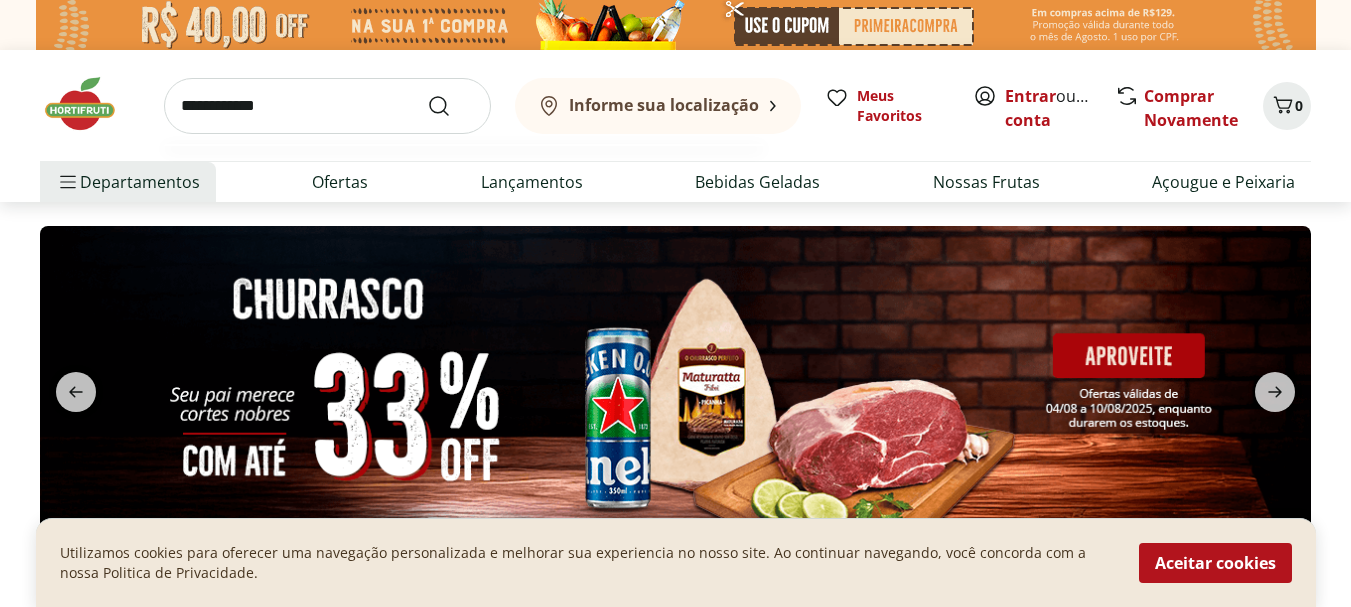 type on "**********" 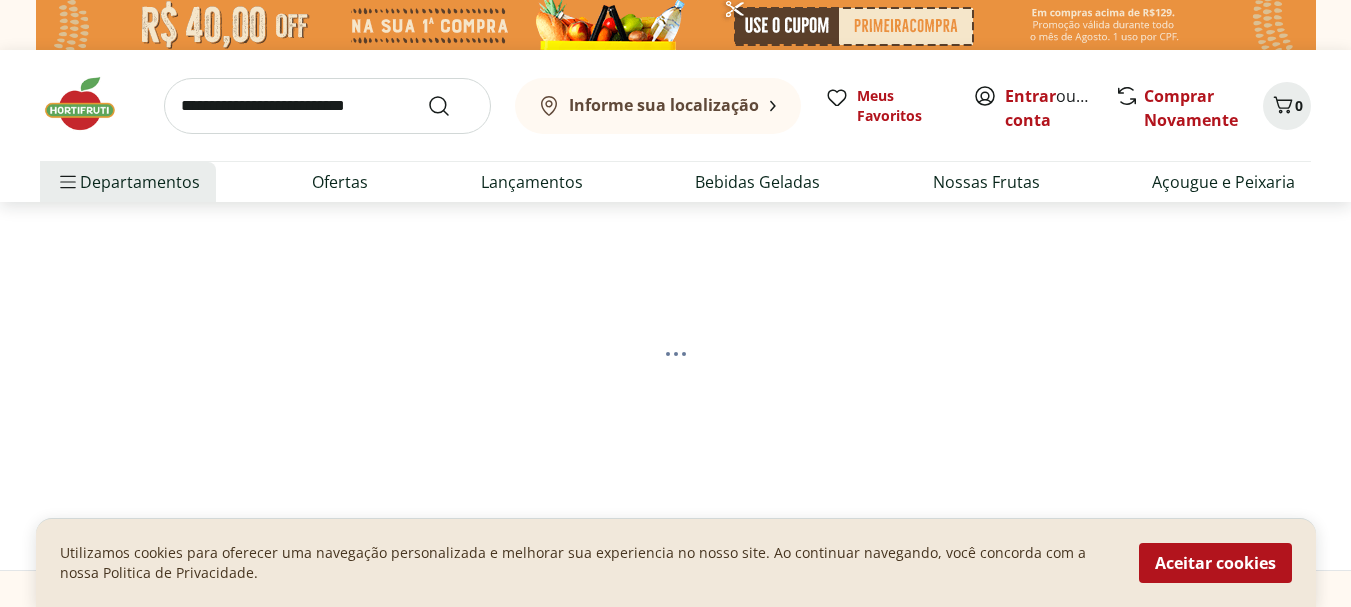 select on "**********" 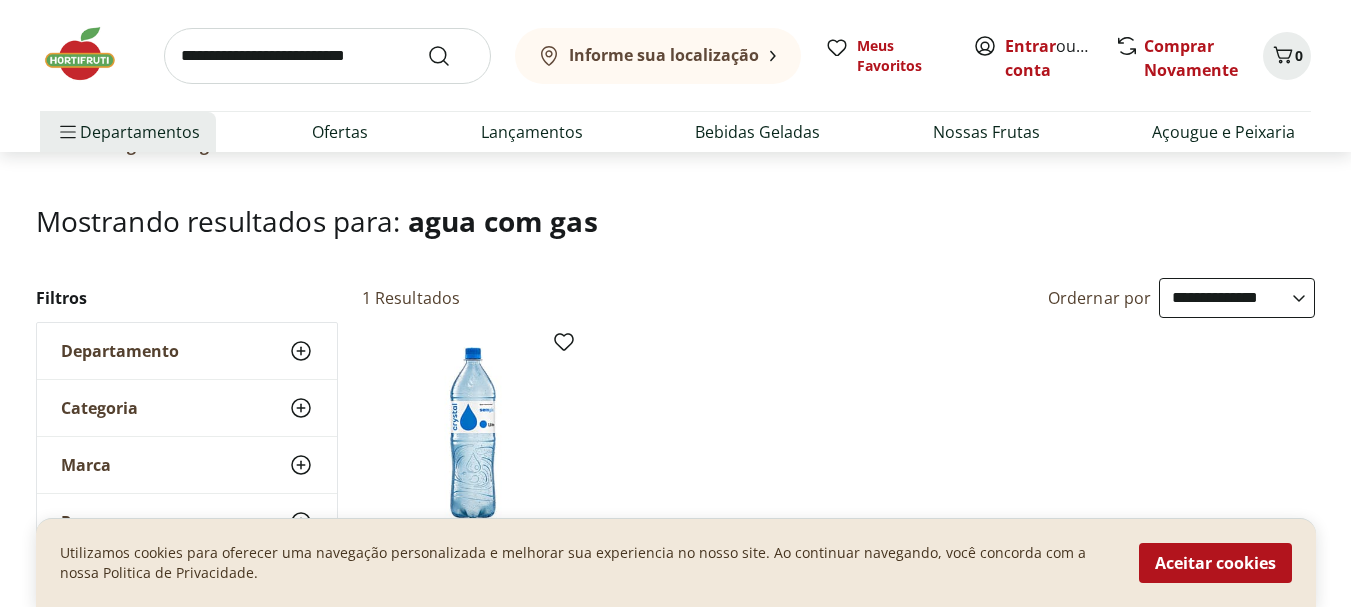 scroll, scrollTop: 0, scrollLeft: 0, axis: both 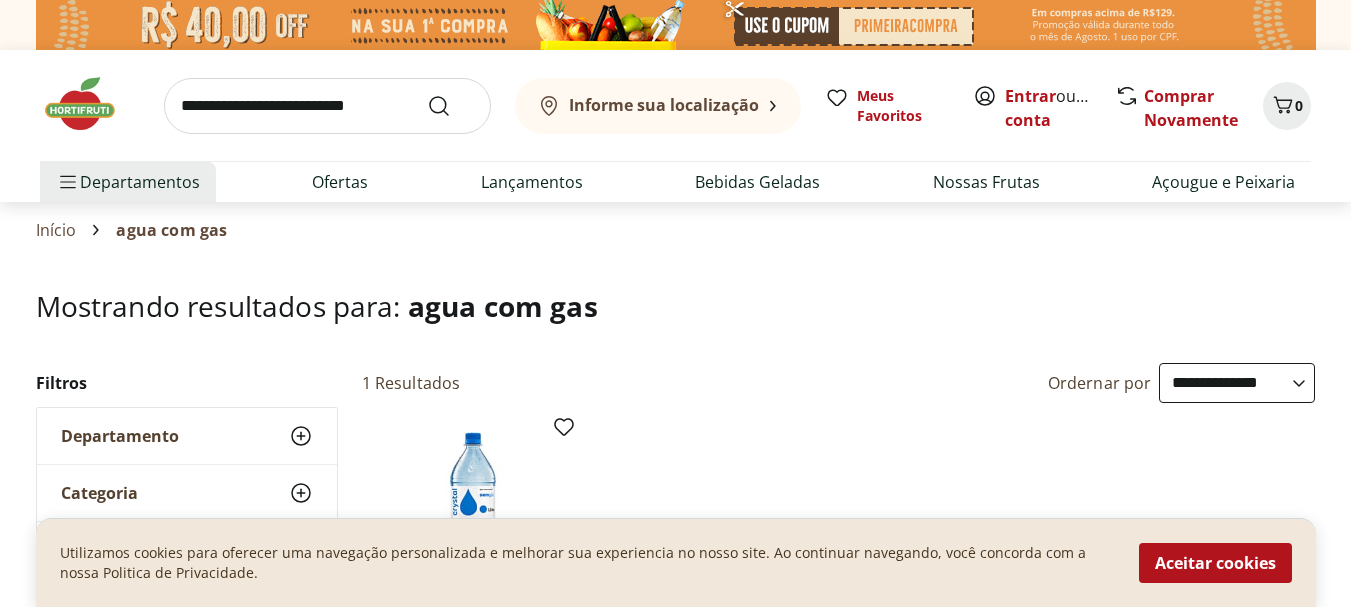 click at bounding box center (327, 106) 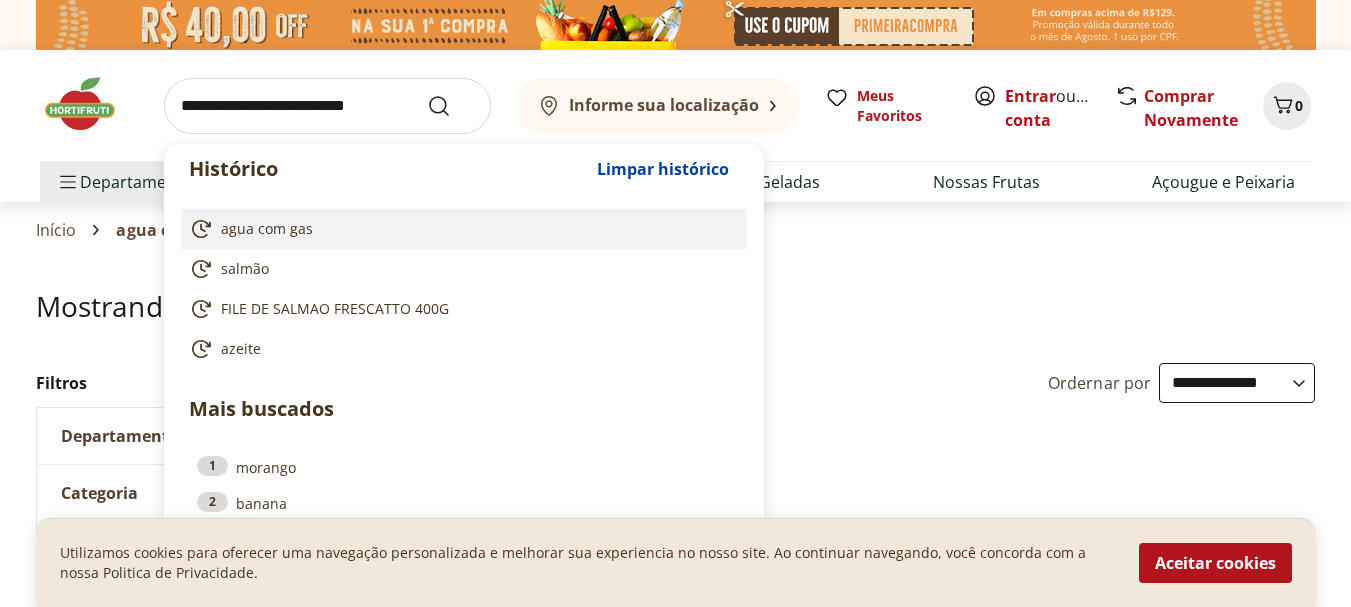 click on "agua com gas" at bounding box center [267, 229] 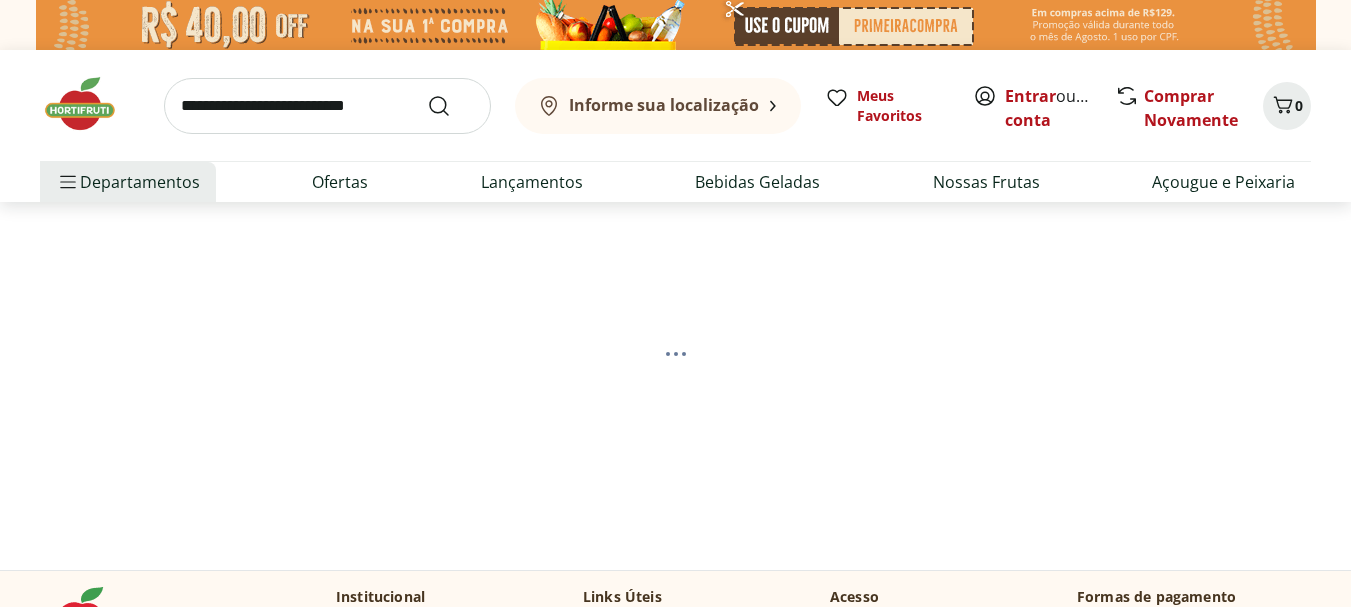 scroll, scrollTop: 0, scrollLeft: 0, axis: both 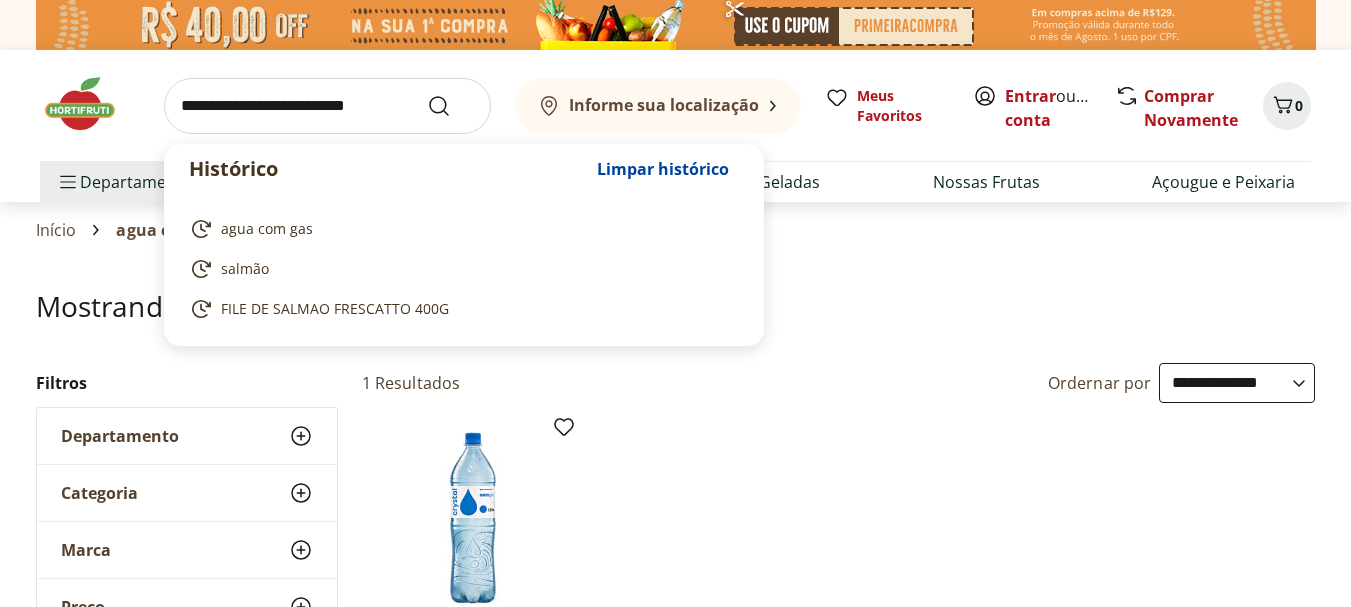 click at bounding box center (327, 106) 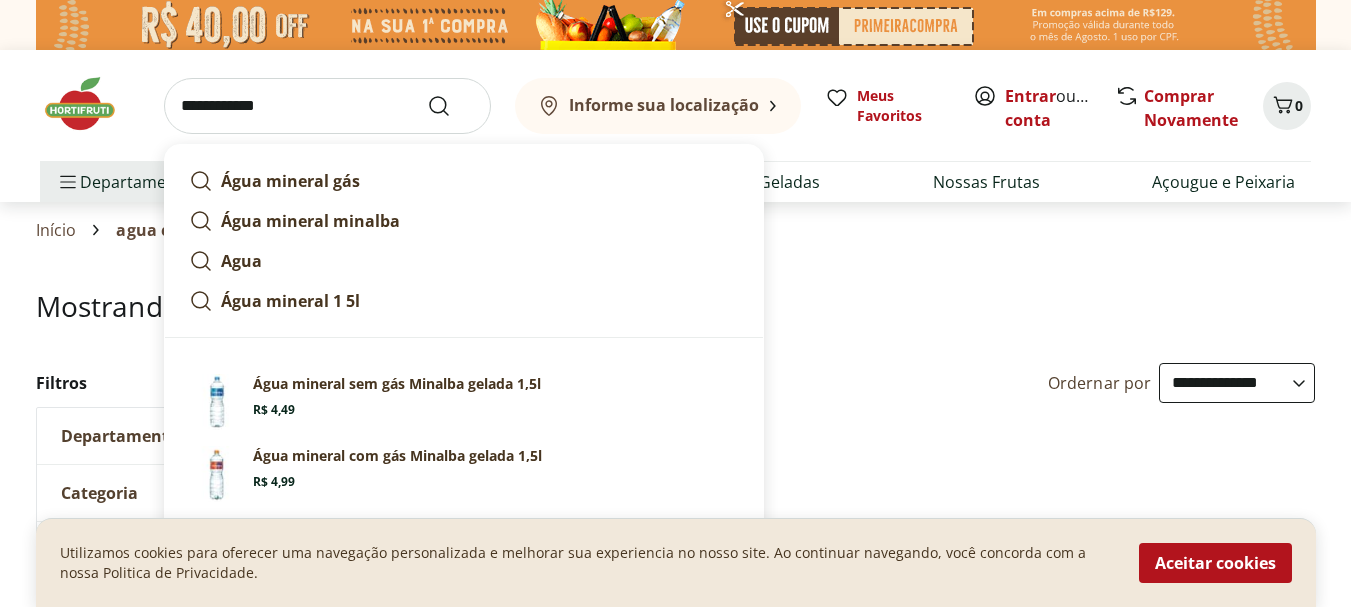 type on "**********" 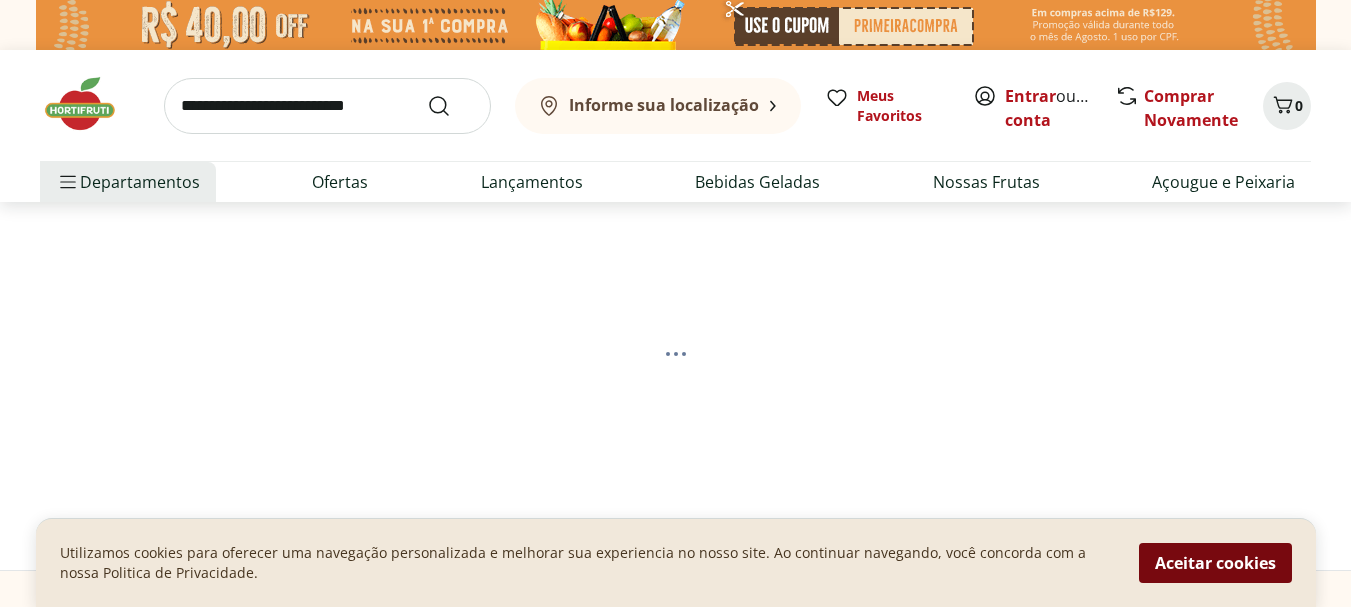 click on "Aceitar cookies" at bounding box center (1215, 563) 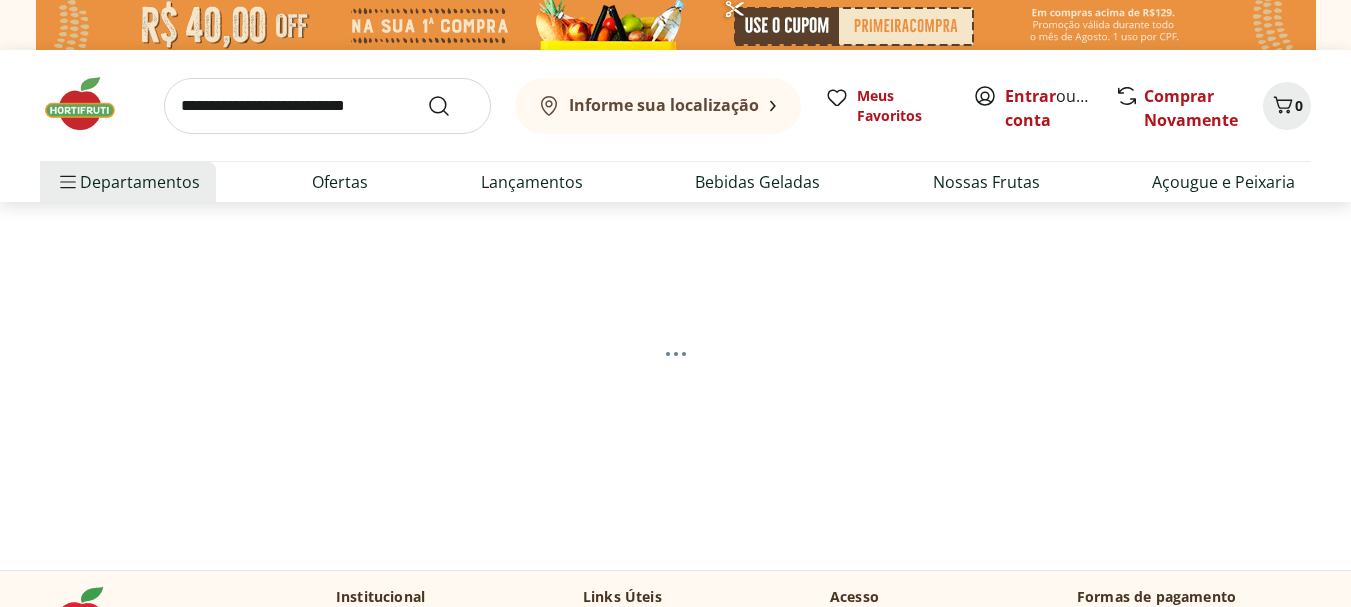 select on "**********" 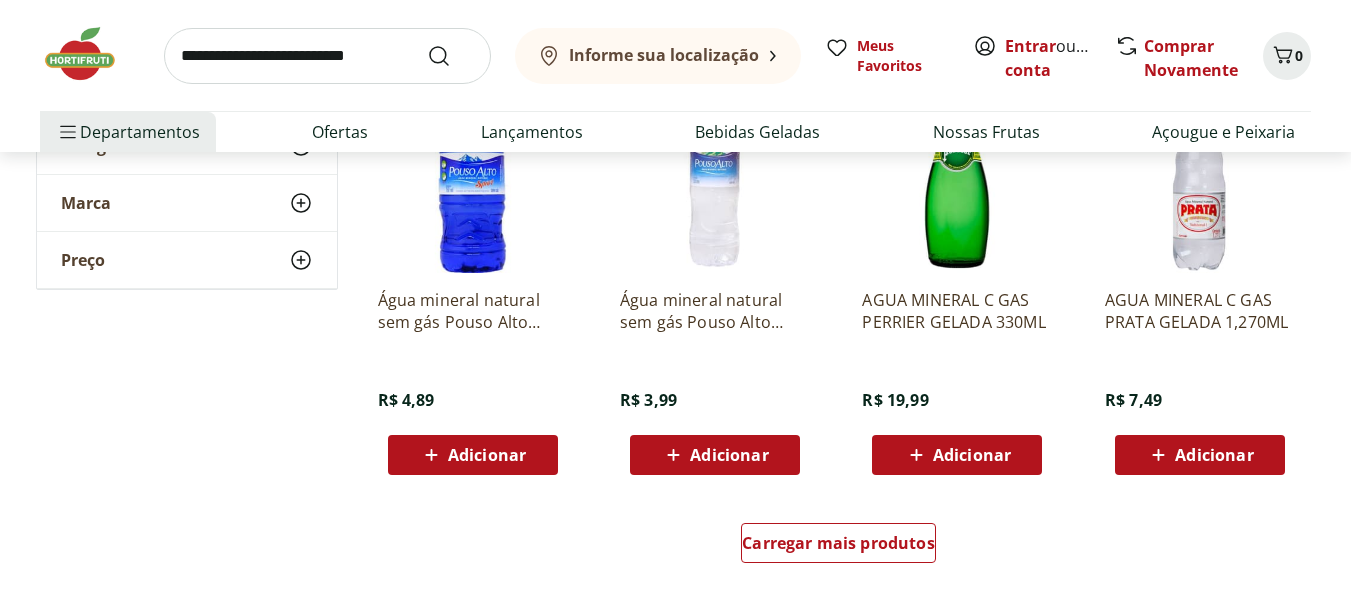 scroll, scrollTop: 1211, scrollLeft: 0, axis: vertical 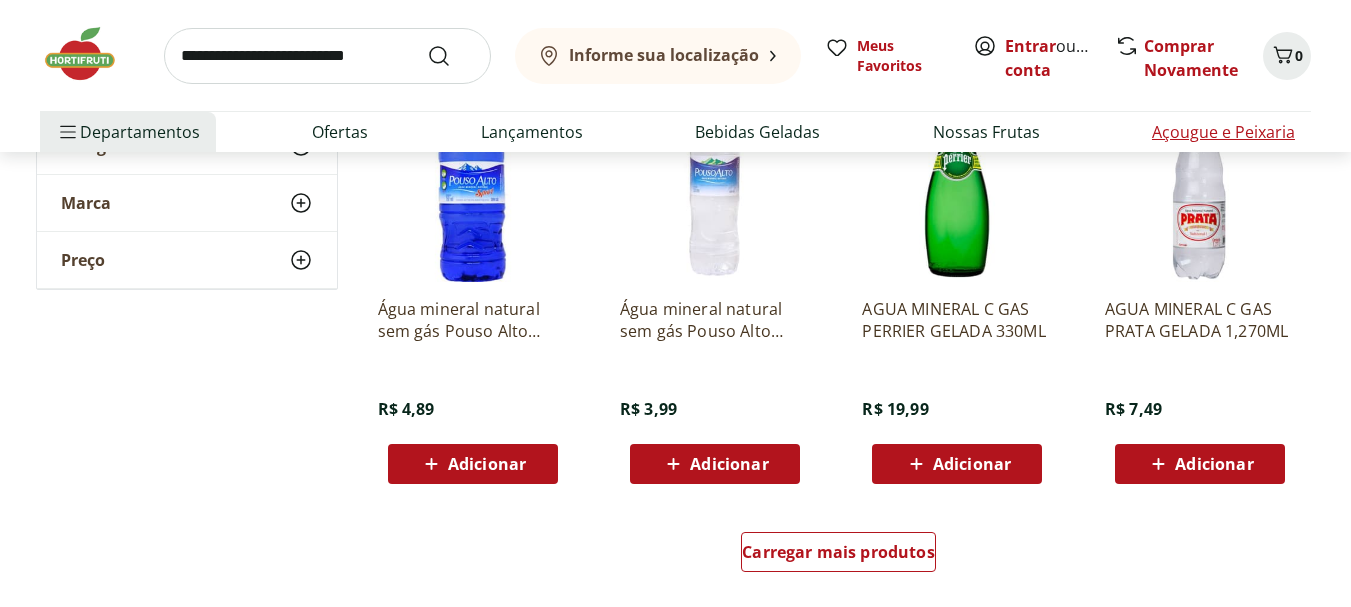 click on "Açougue e Peixaria" at bounding box center (1223, 132) 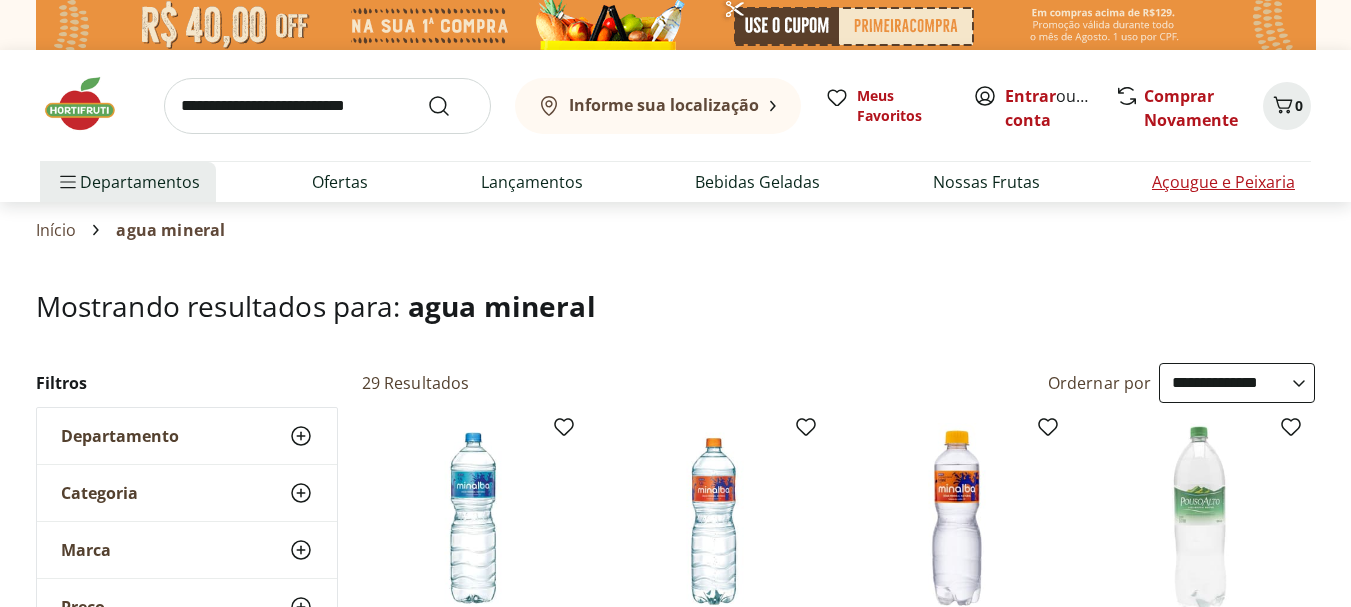 select on "**********" 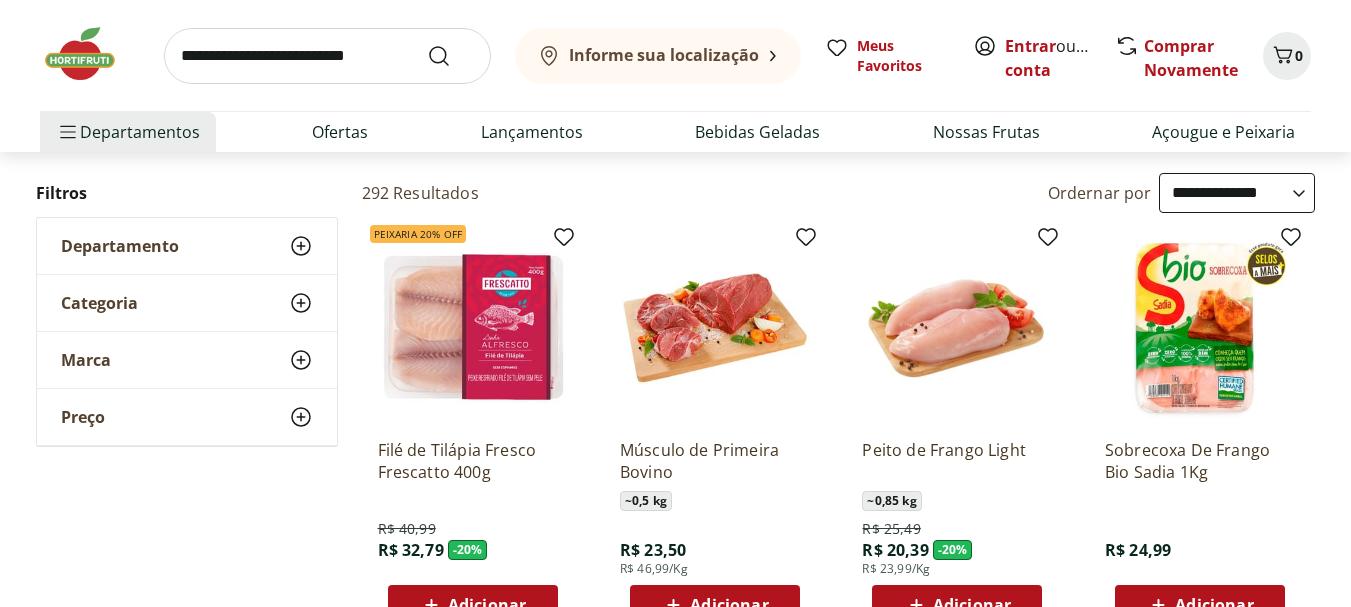 scroll, scrollTop: 129, scrollLeft: 0, axis: vertical 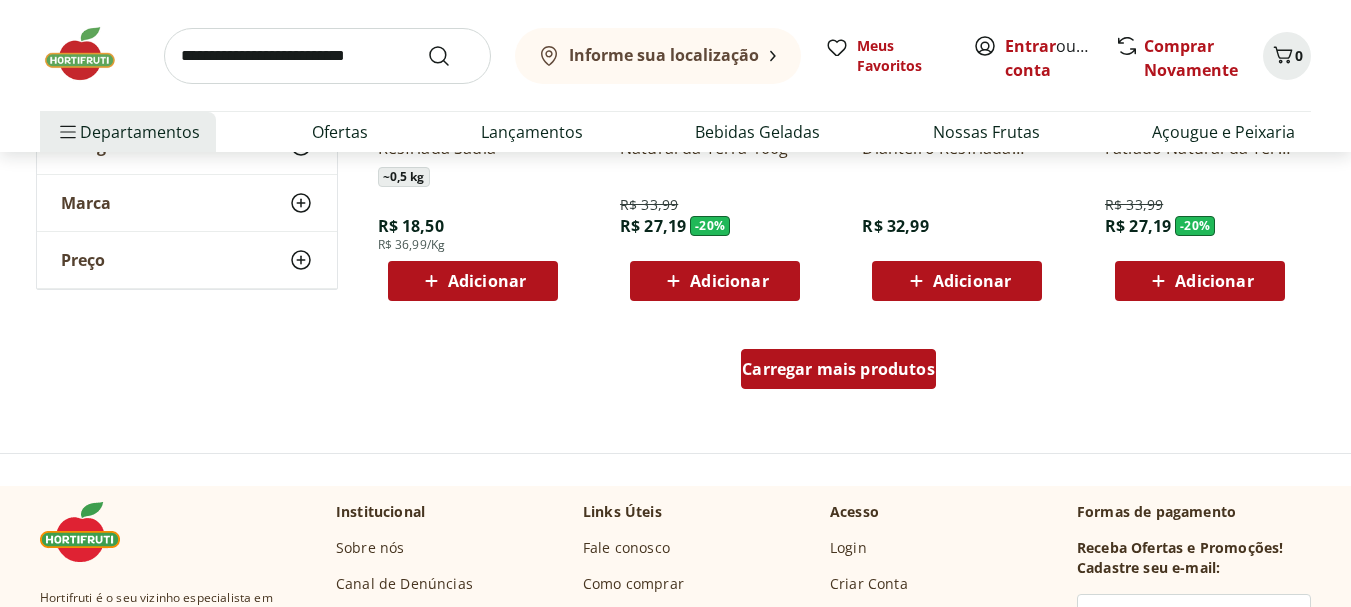 click on "Carregar mais produtos" at bounding box center (838, 369) 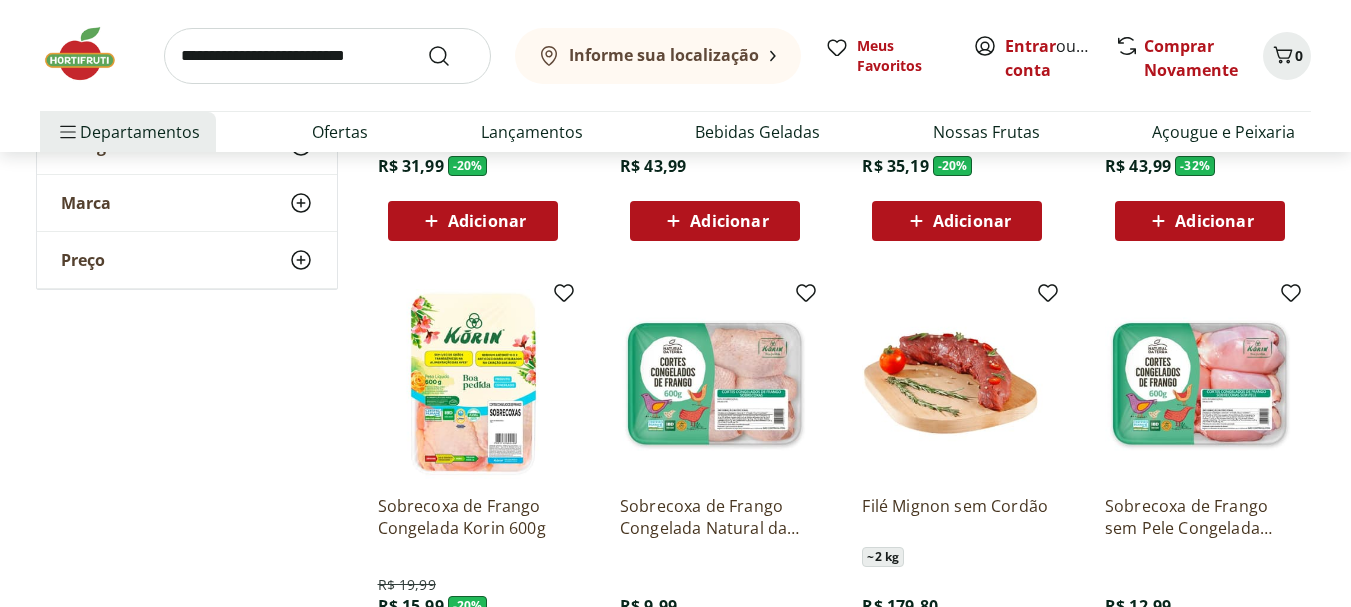 scroll, scrollTop: 2261, scrollLeft: 0, axis: vertical 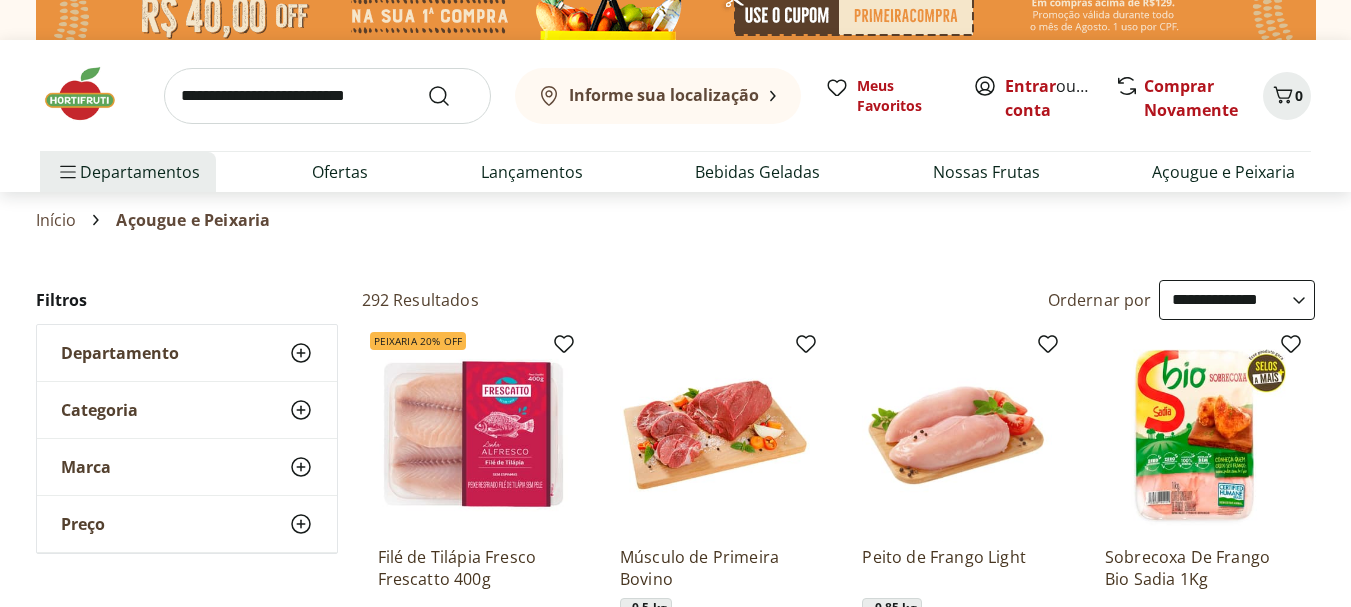 click 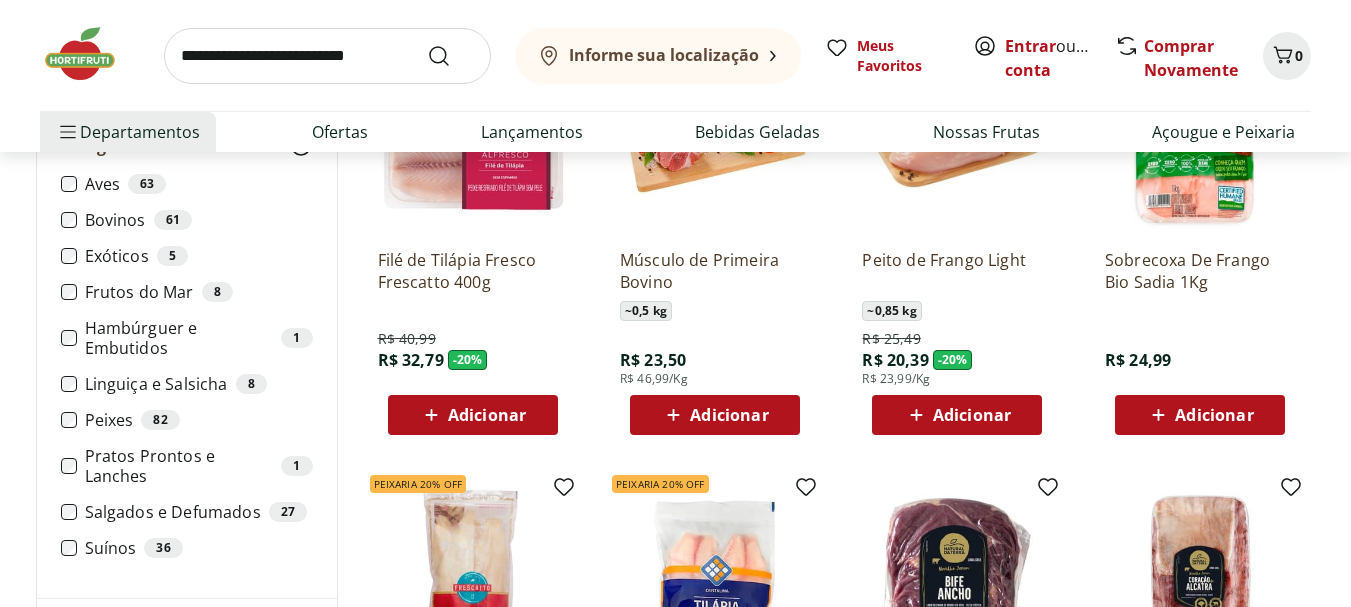 scroll, scrollTop: 315, scrollLeft: 0, axis: vertical 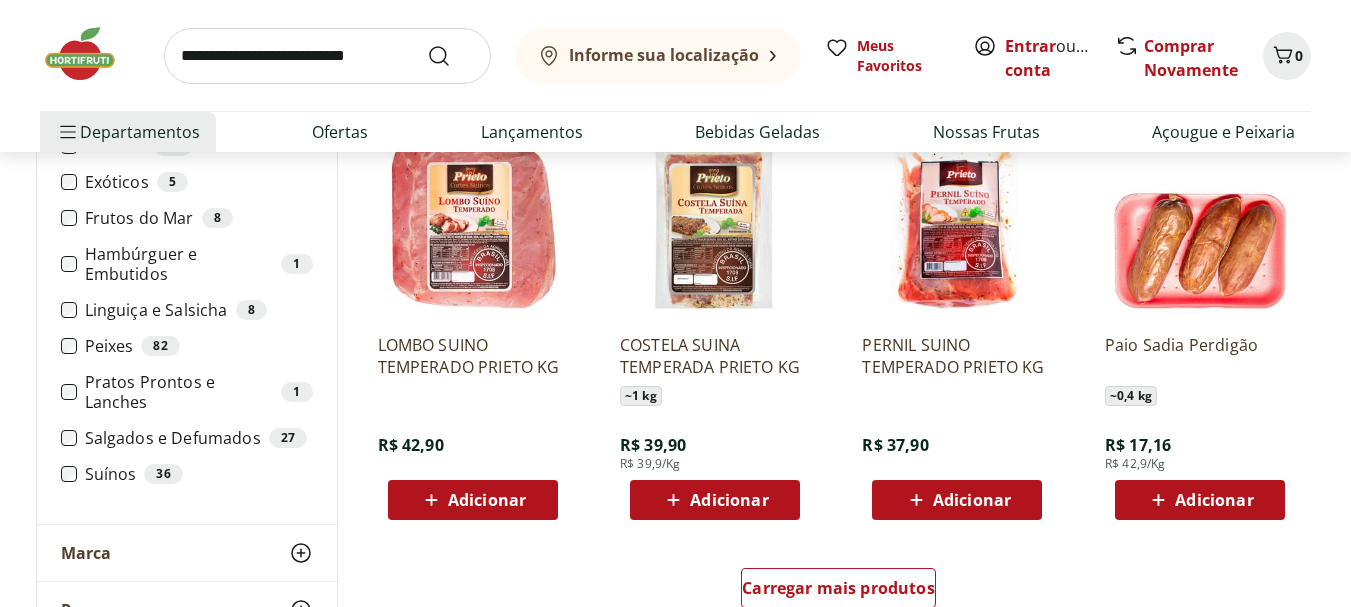 click on "Adicionar" at bounding box center [1214, 500] 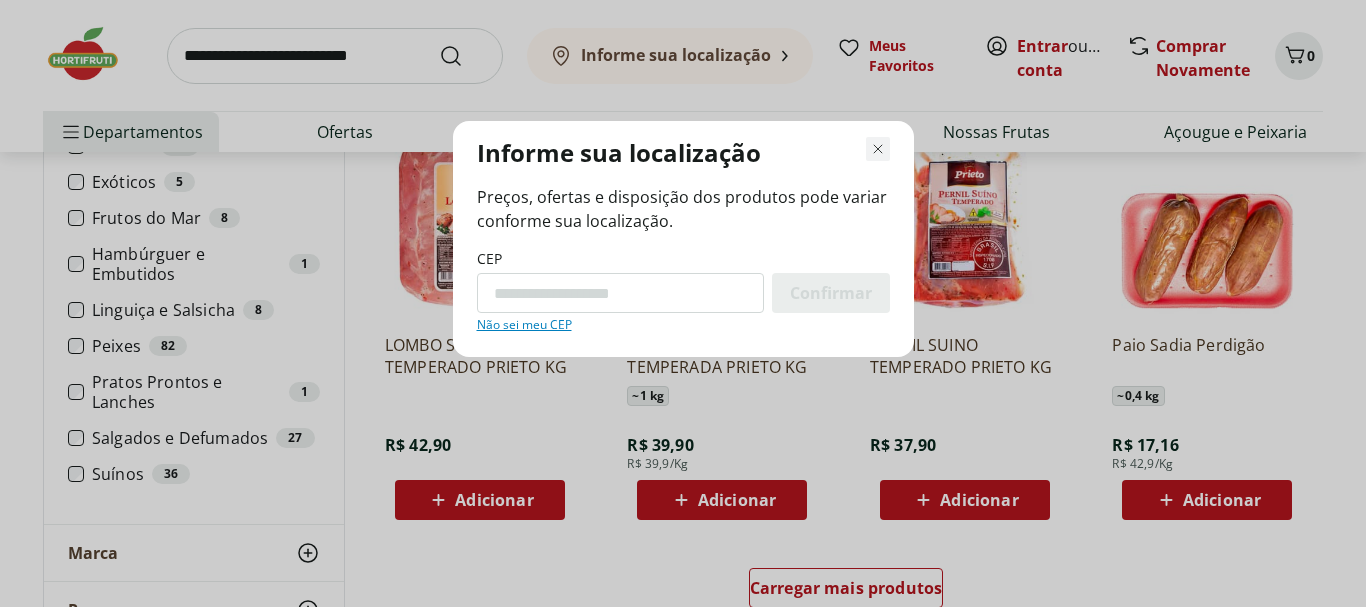 click 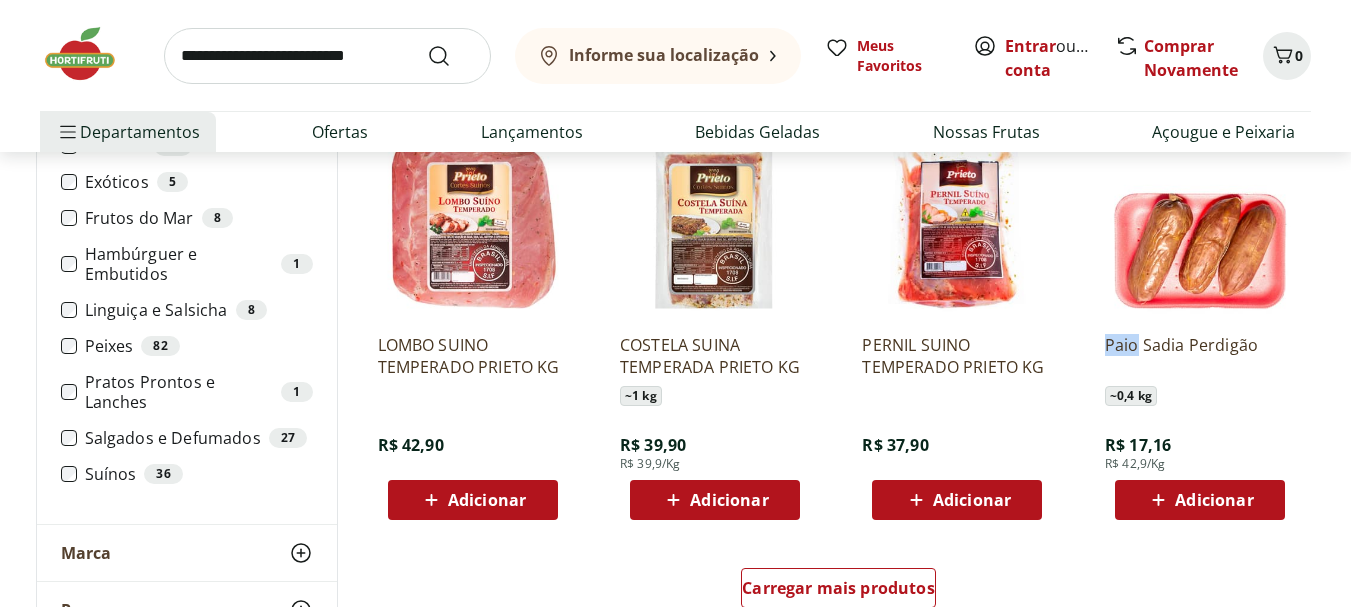 drag, startPoint x: 1097, startPoint y: 343, endPoint x: 1133, endPoint y: 352, distance: 37.107952 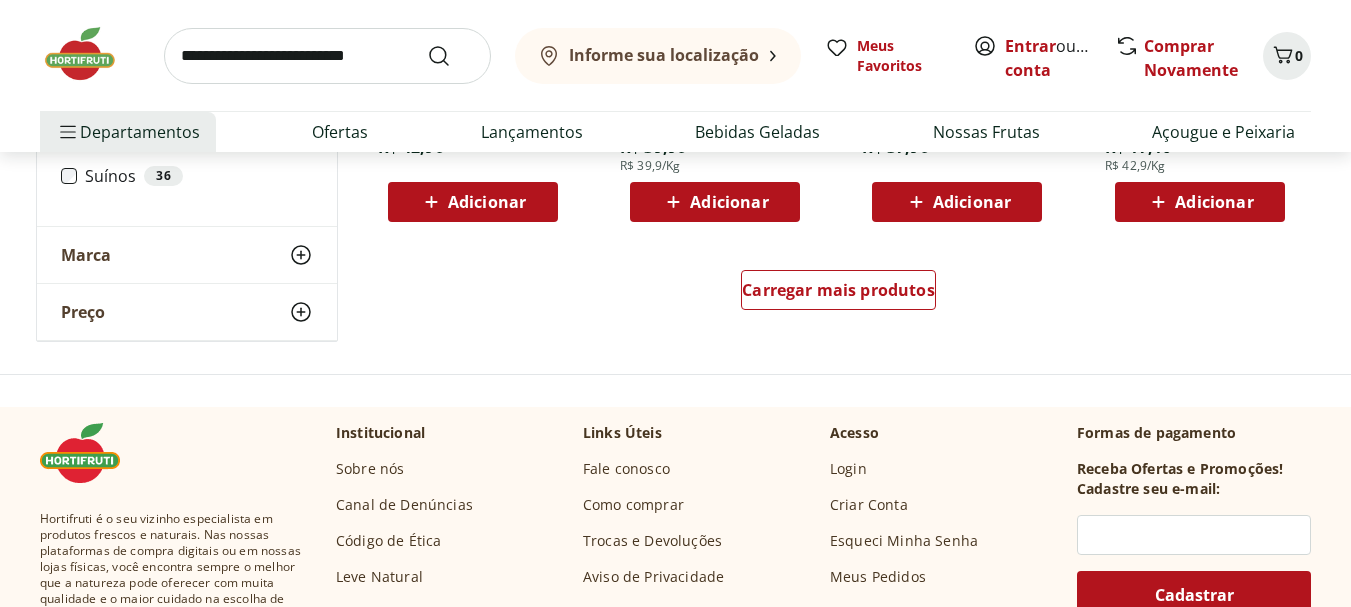 scroll, scrollTop: 1418, scrollLeft: 0, axis: vertical 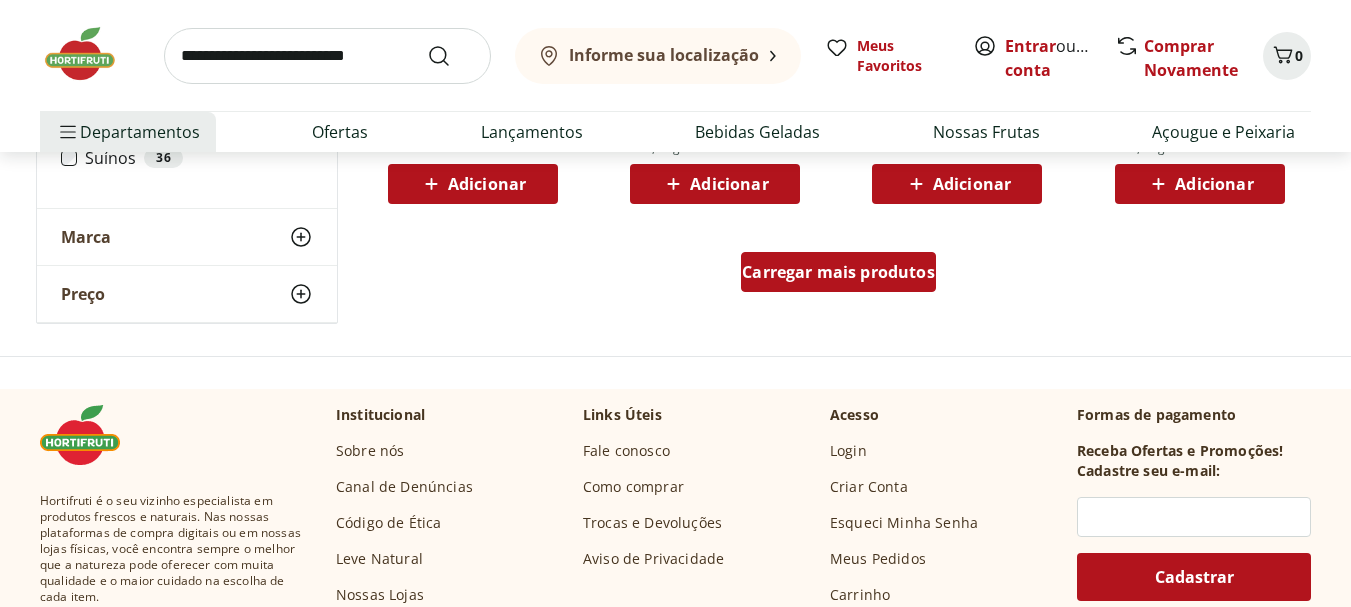 click on "Carregar mais produtos" at bounding box center (838, 272) 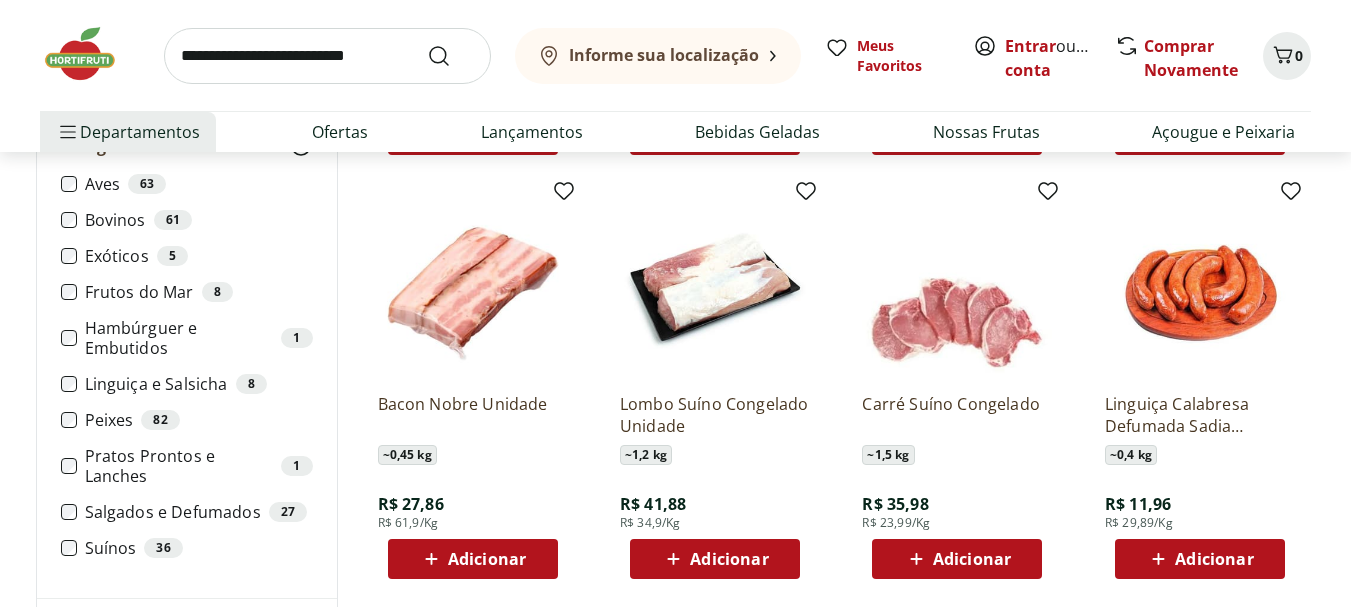 scroll, scrollTop: 1459, scrollLeft: 0, axis: vertical 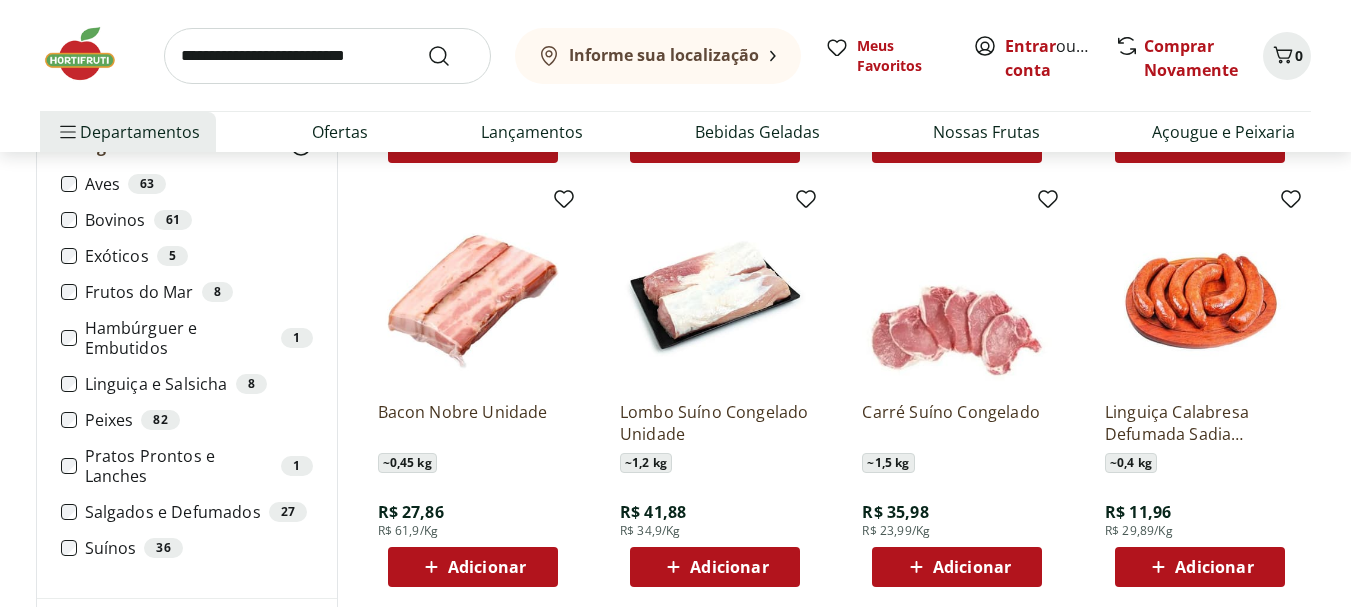 drag, startPoint x: 1348, startPoint y: 244, endPoint x: 1354, endPoint y: 235, distance: 10.816654 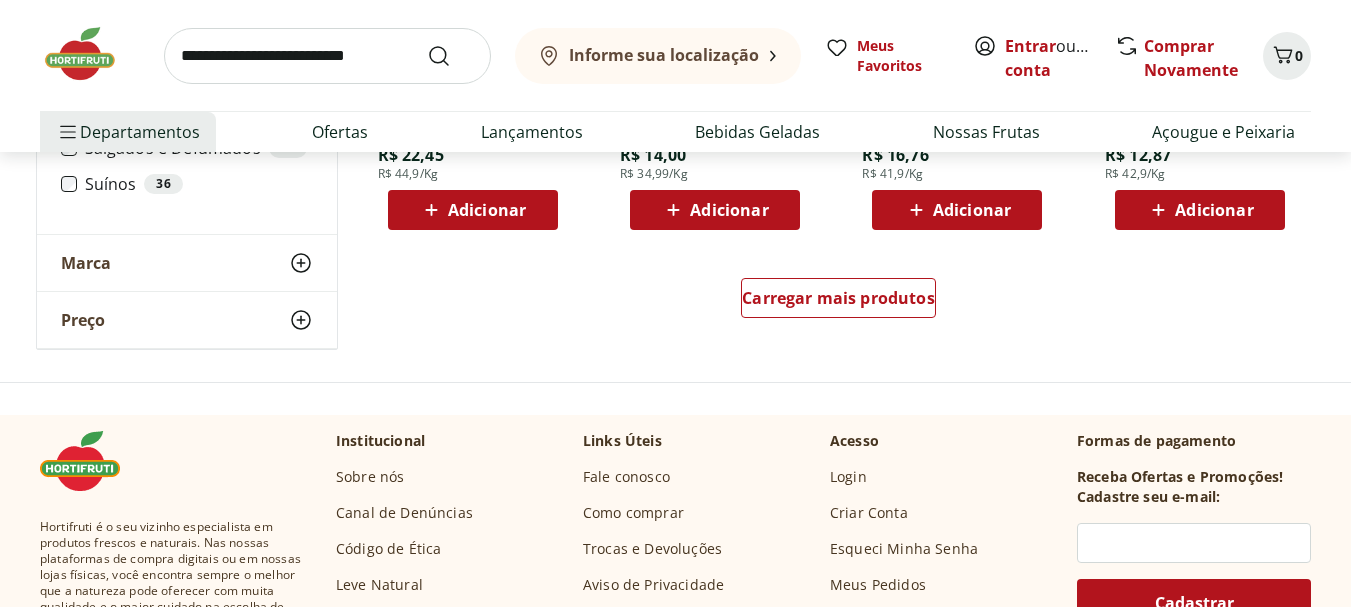 scroll, scrollTop: 2737, scrollLeft: 0, axis: vertical 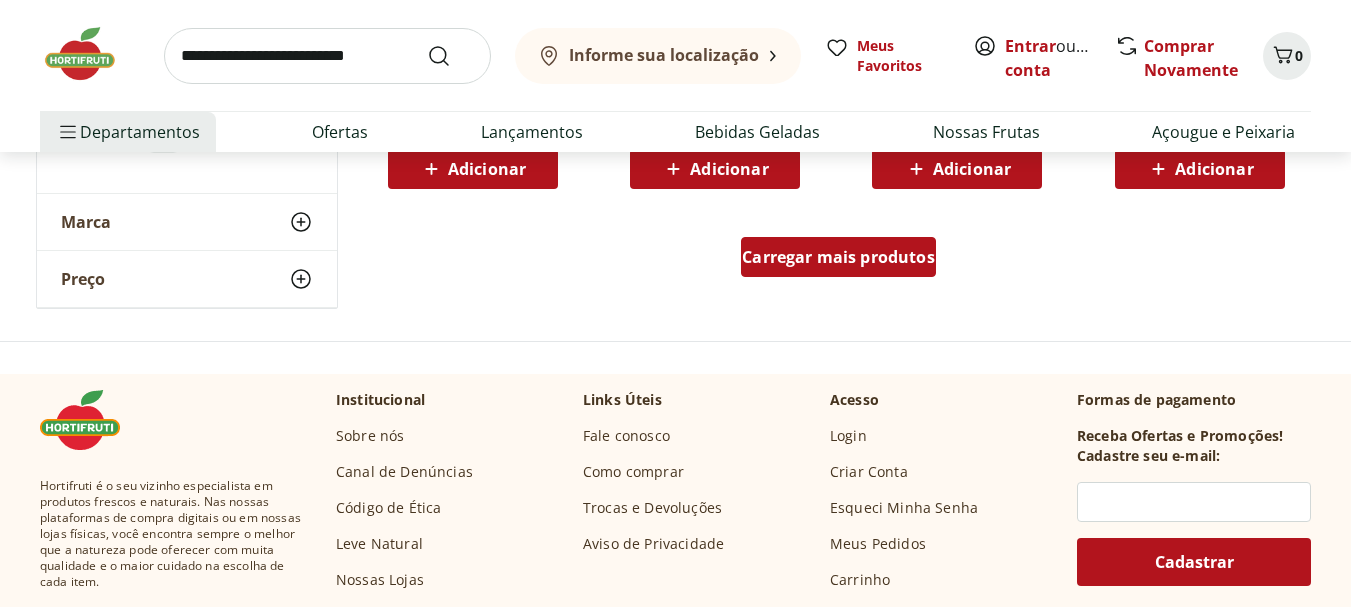 click on "Carregar mais produtos" at bounding box center (838, 257) 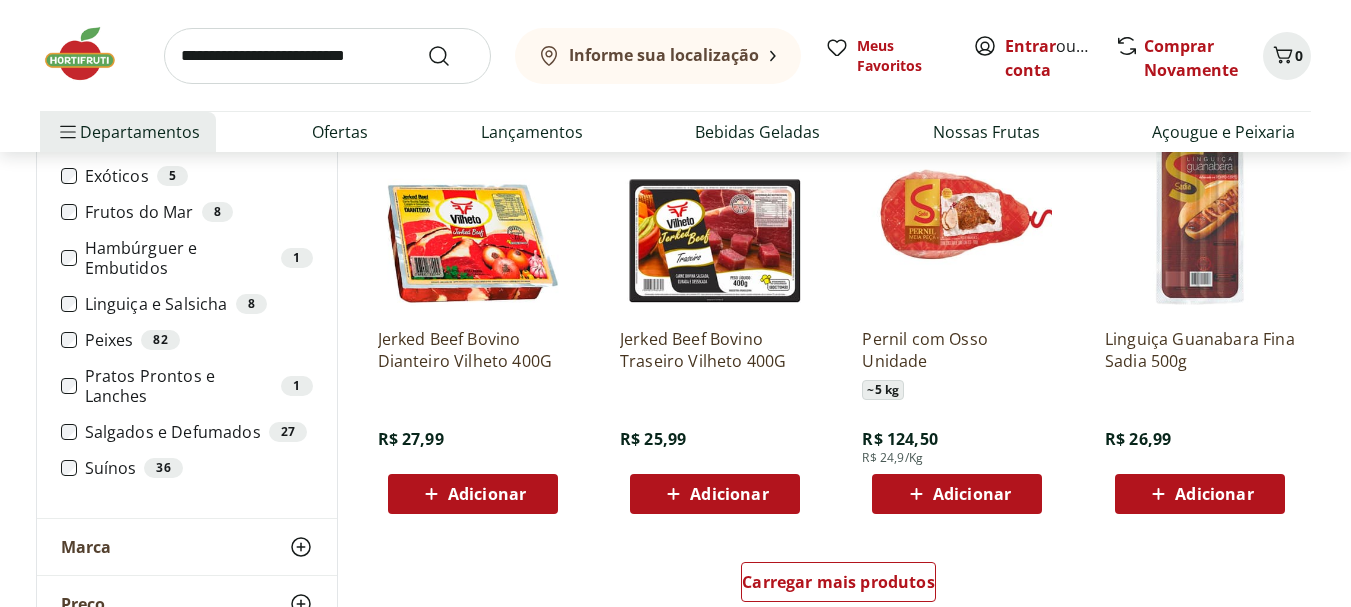 scroll, scrollTop: 3706, scrollLeft: 0, axis: vertical 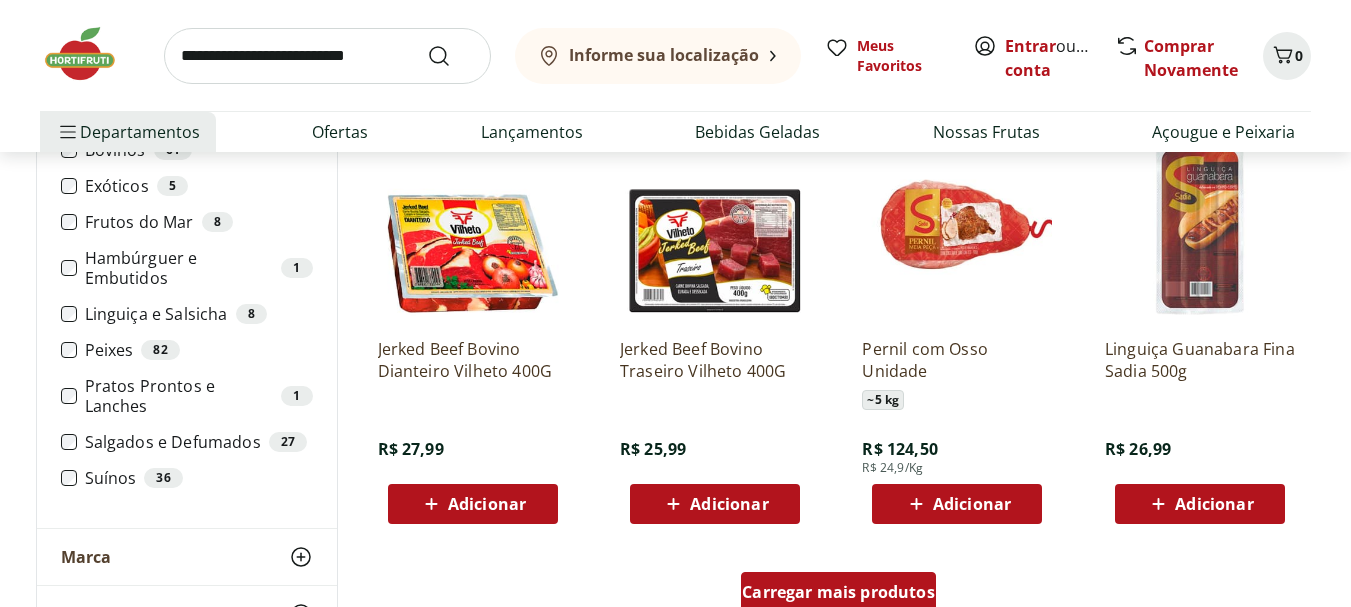 click on "Carregar mais produtos" at bounding box center [838, 592] 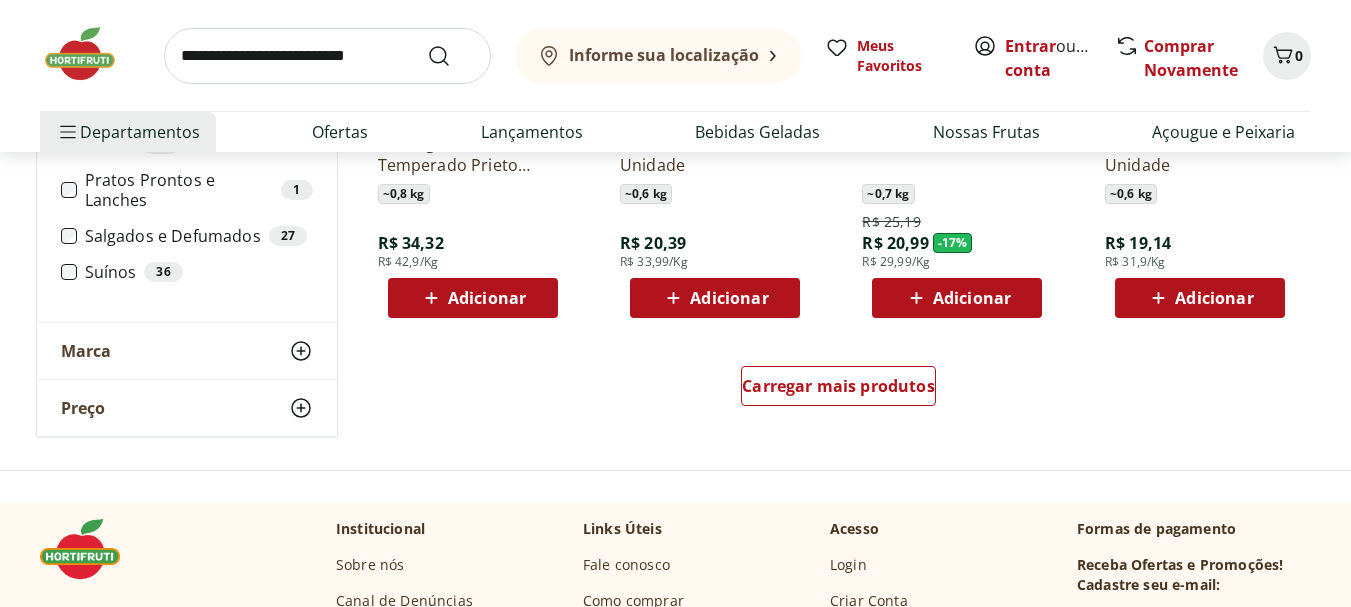 scroll, scrollTop: 5267, scrollLeft: 0, axis: vertical 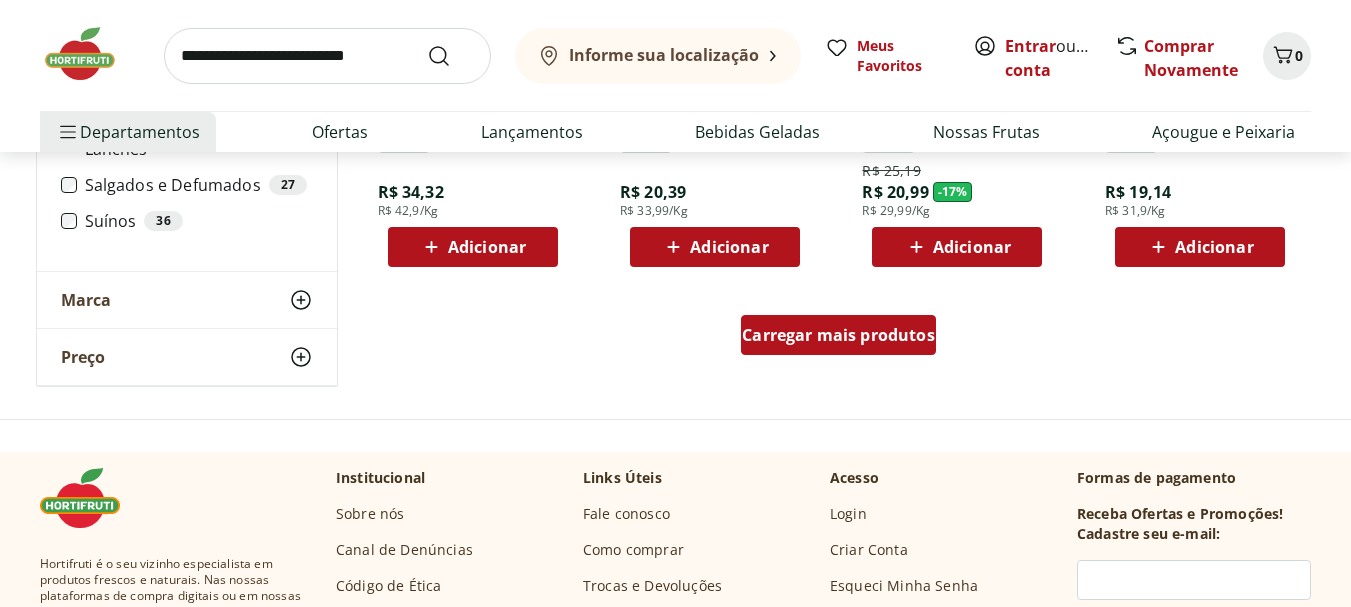 click on "Carregar mais produtos" at bounding box center (838, 335) 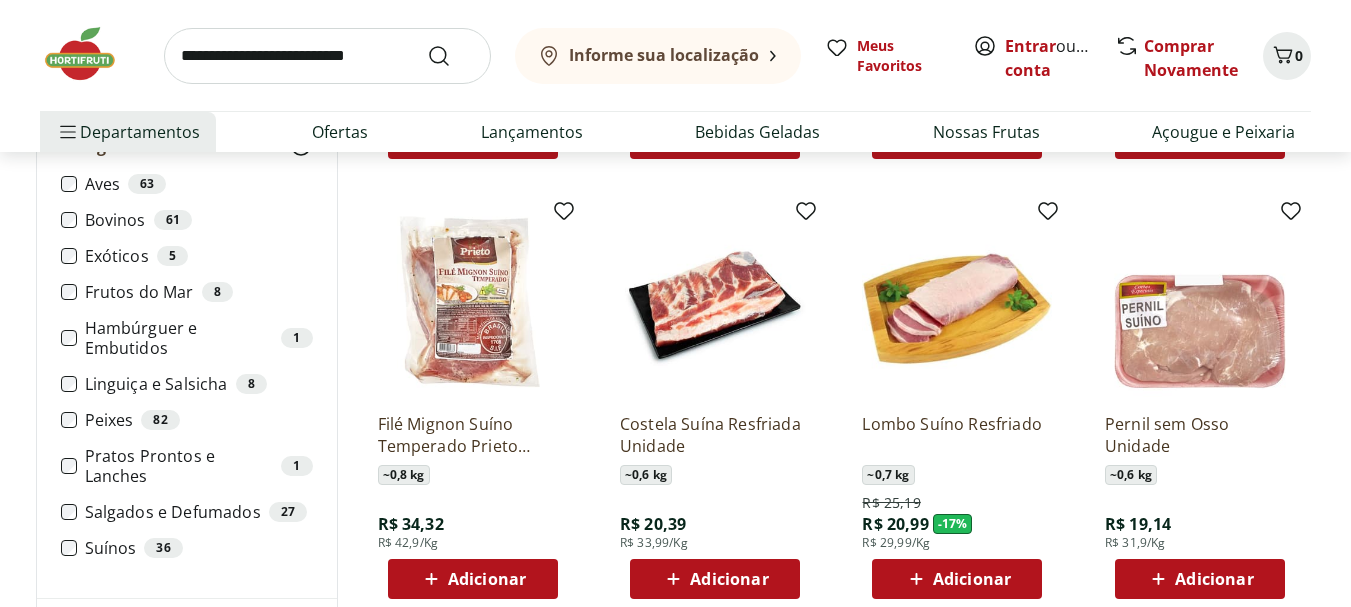 scroll, scrollTop: 4905, scrollLeft: 0, axis: vertical 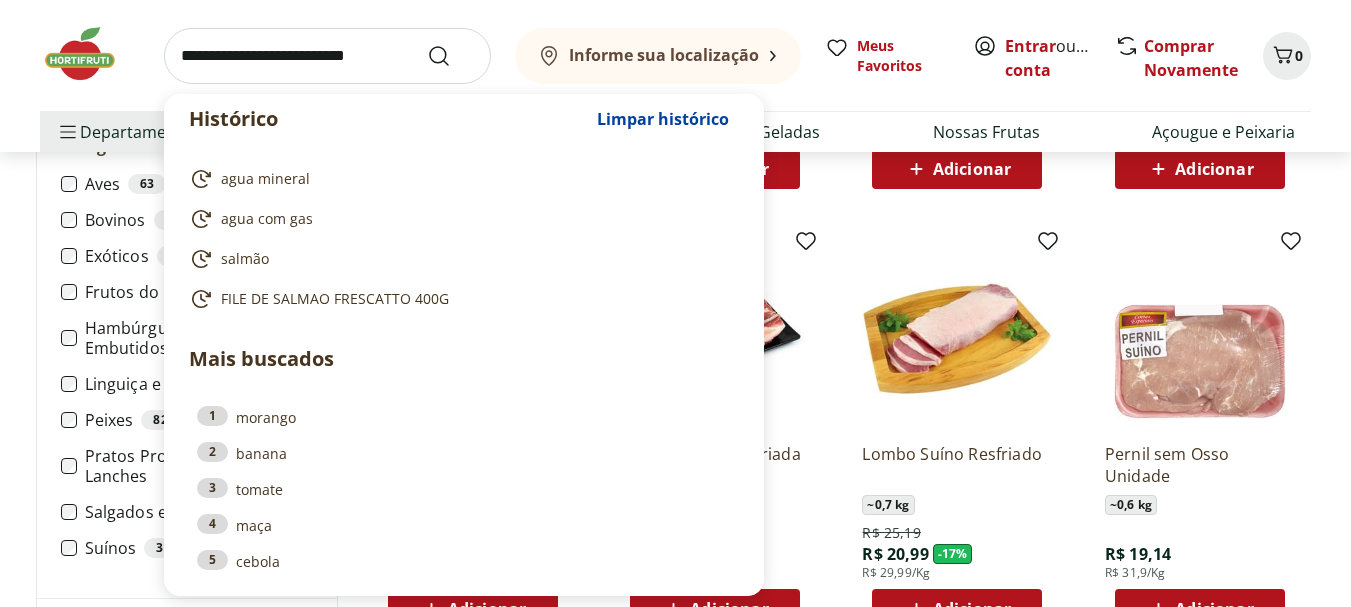 click at bounding box center (327, 56) 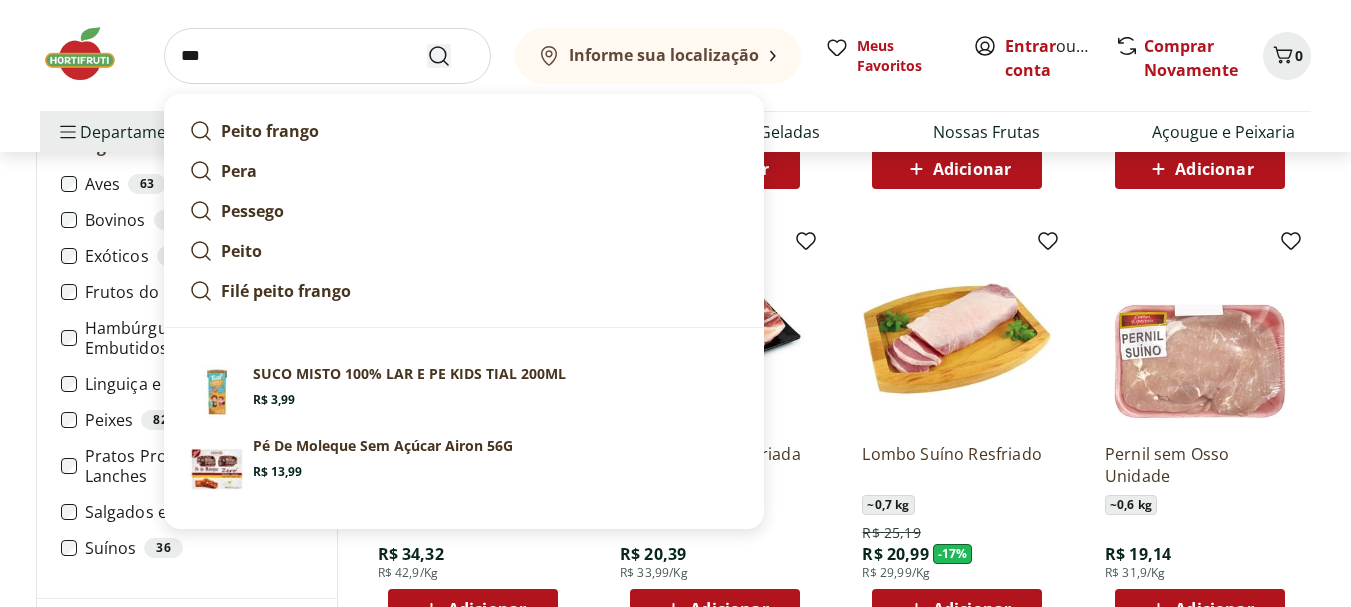 type on "**" 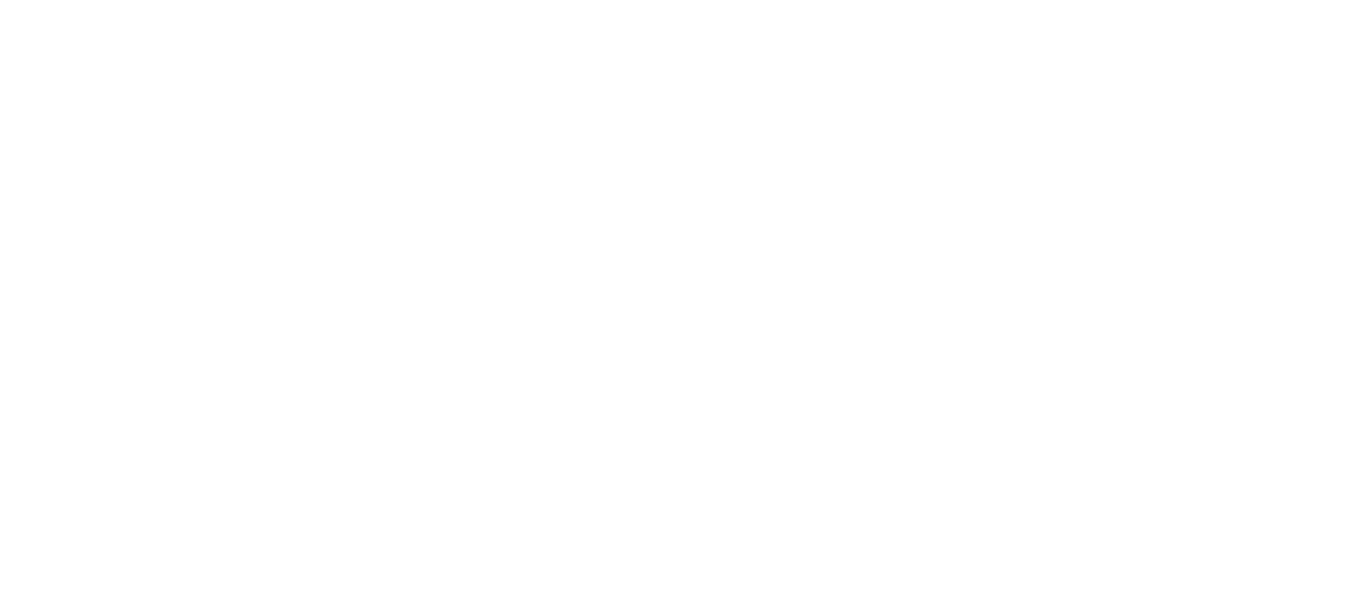 scroll, scrollTop: 0, scrollLeft: 0, axis: both 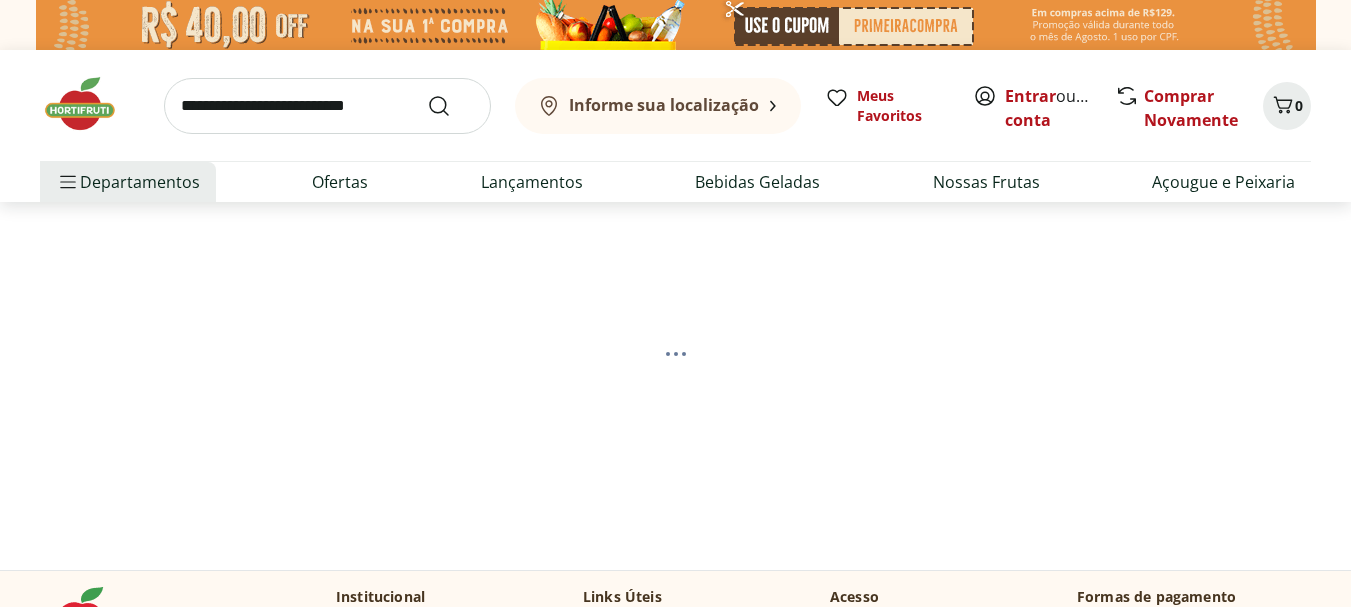 select on "**********" 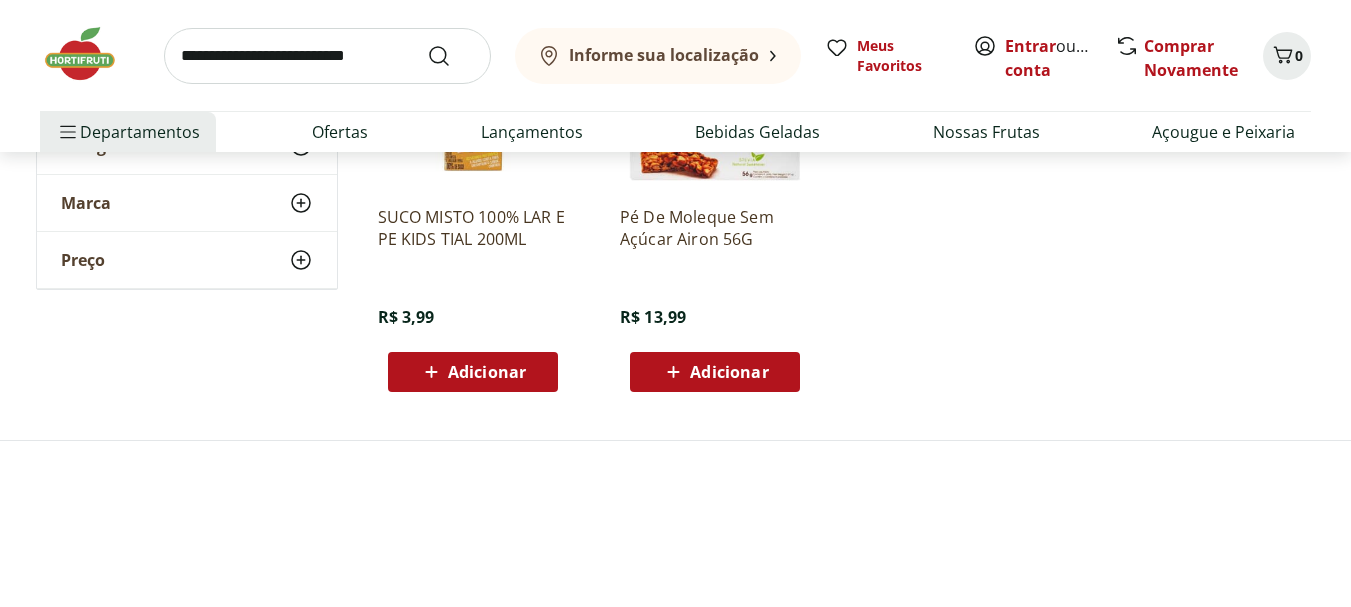 scroll, scrollTop: 453, scrollLeft: 0, axis: vertical 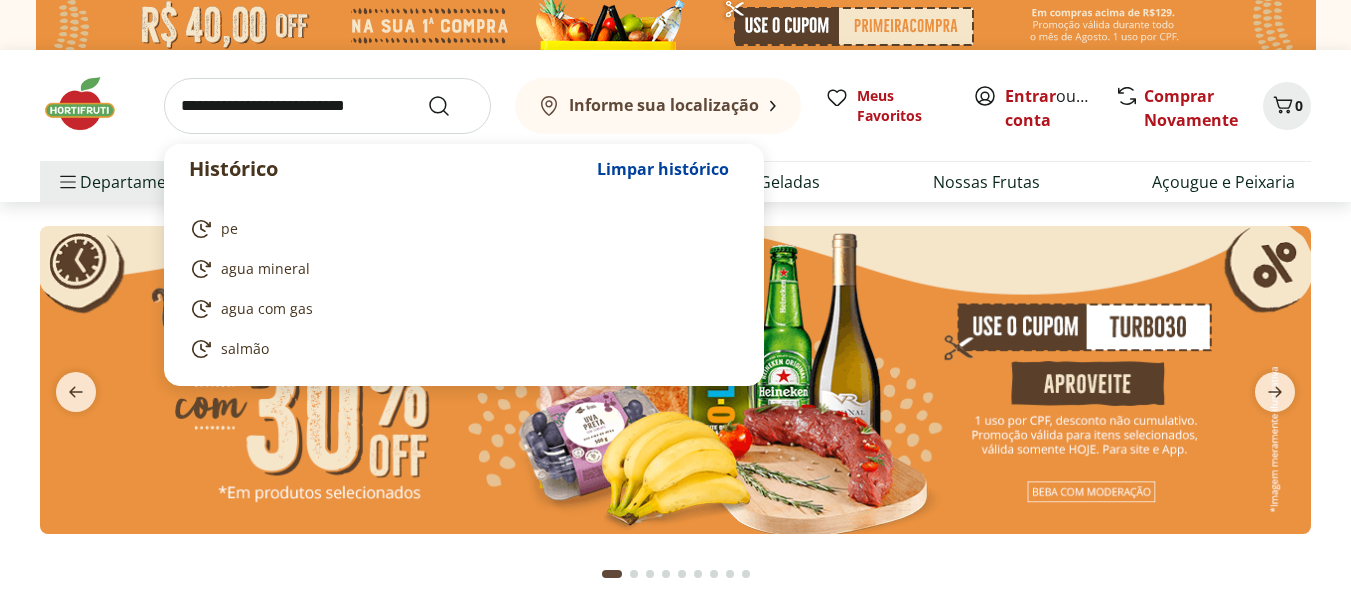 click at bounding box center (327, 106) 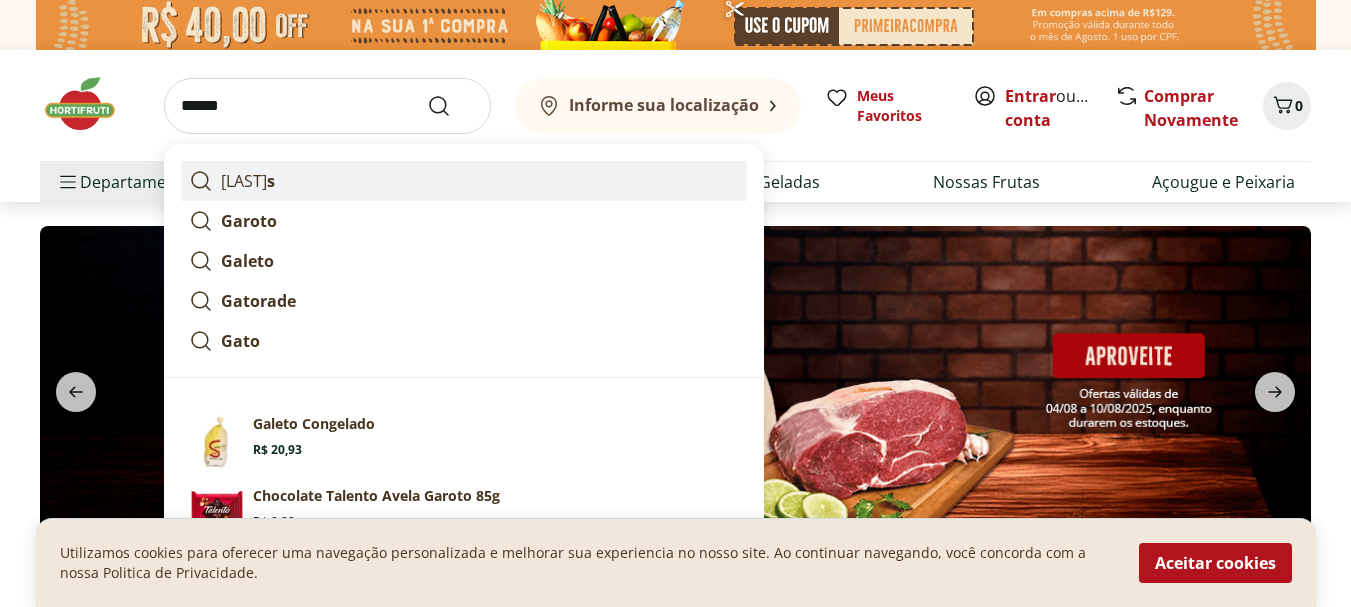 click on "garyto s" at bounding box center (248, 181) 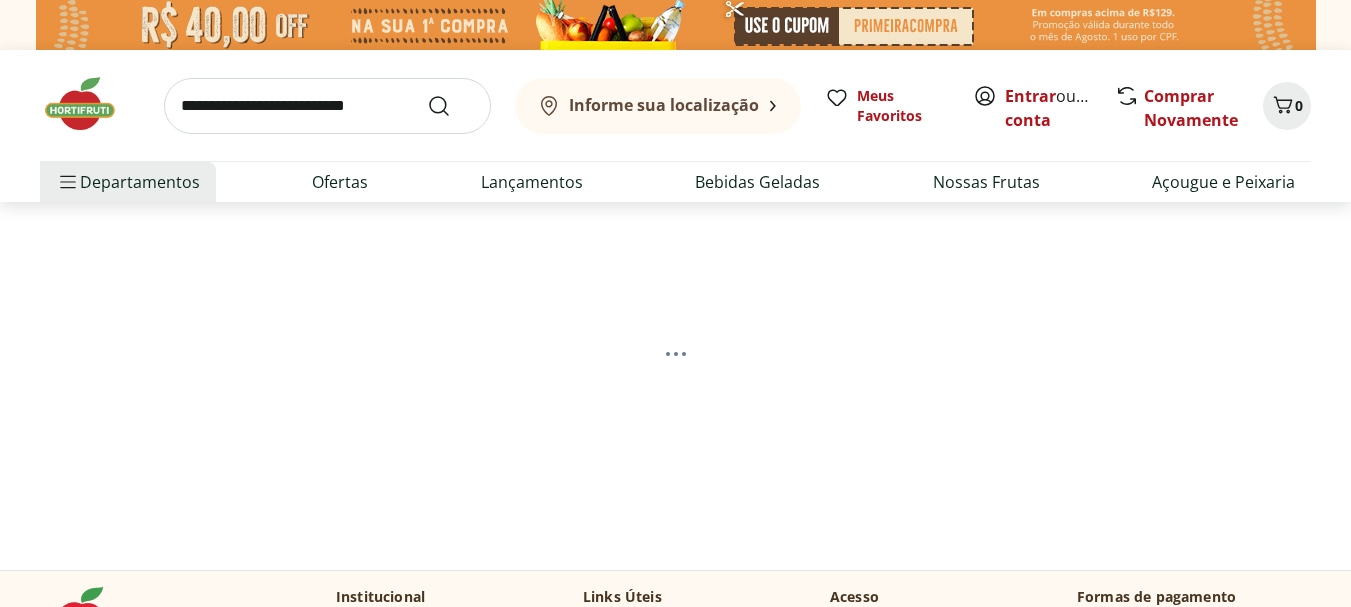 scroll, scrollTop: 0, scrollLeft: 0, axis: both 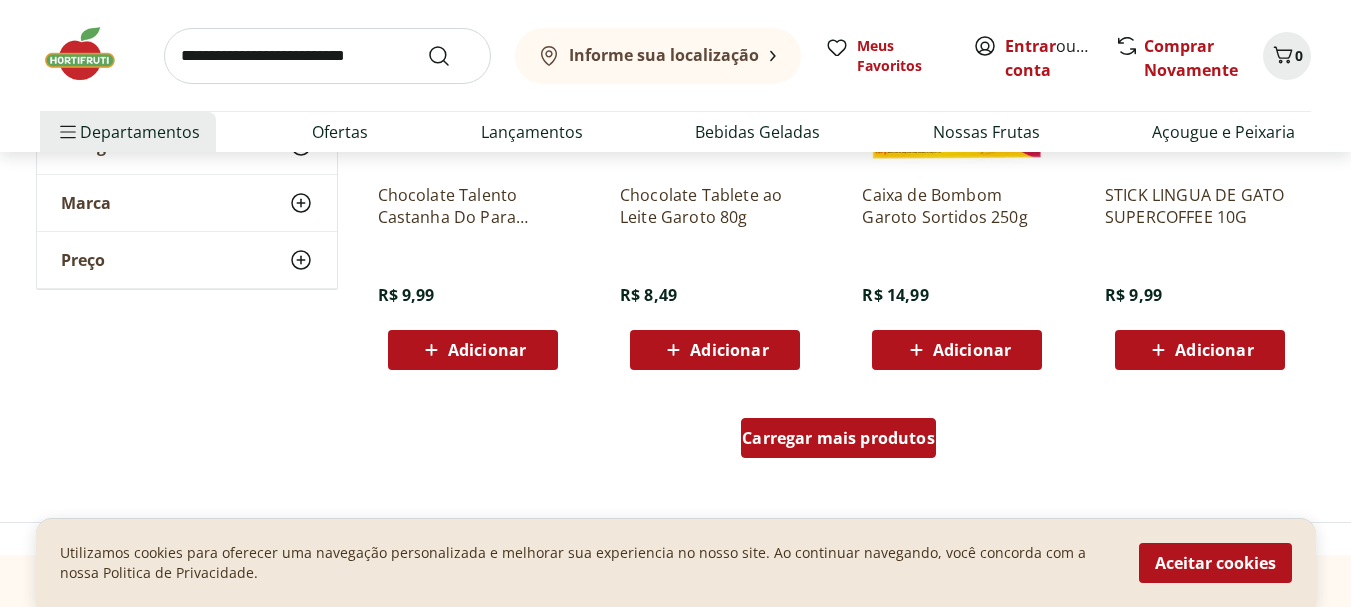 click on "Carregar mais produtos" at bounding box center (838, 438) 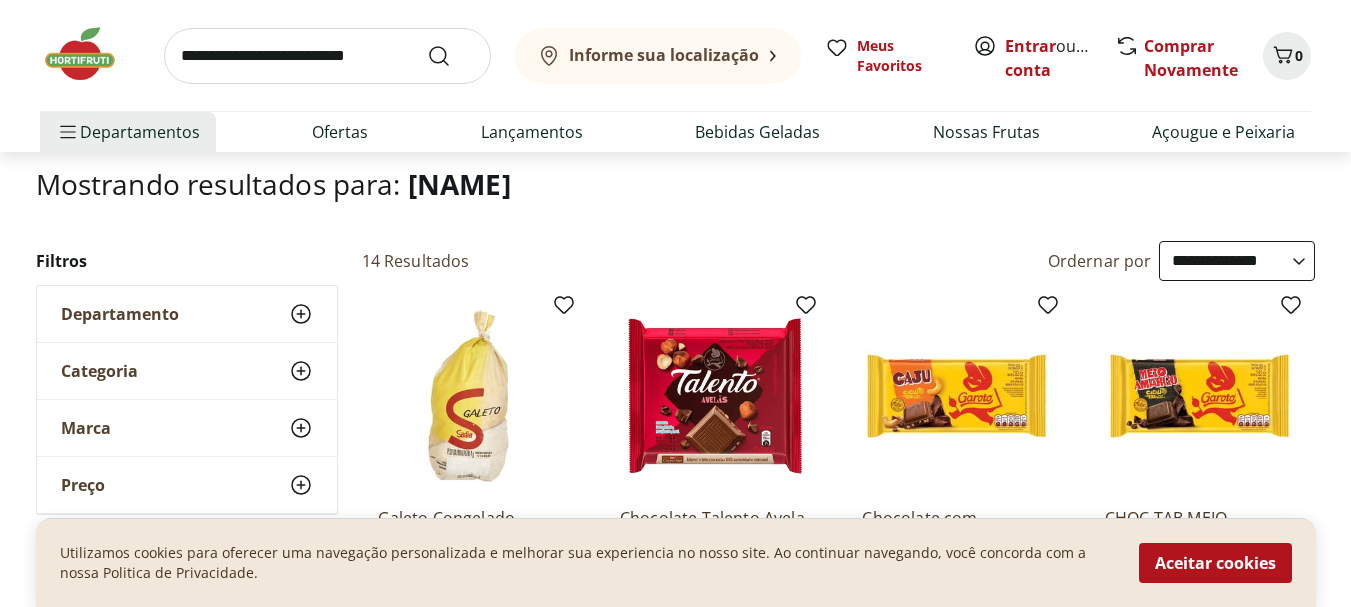 scroll, scrollTop: 0, scrollLeft: 0, axis: both 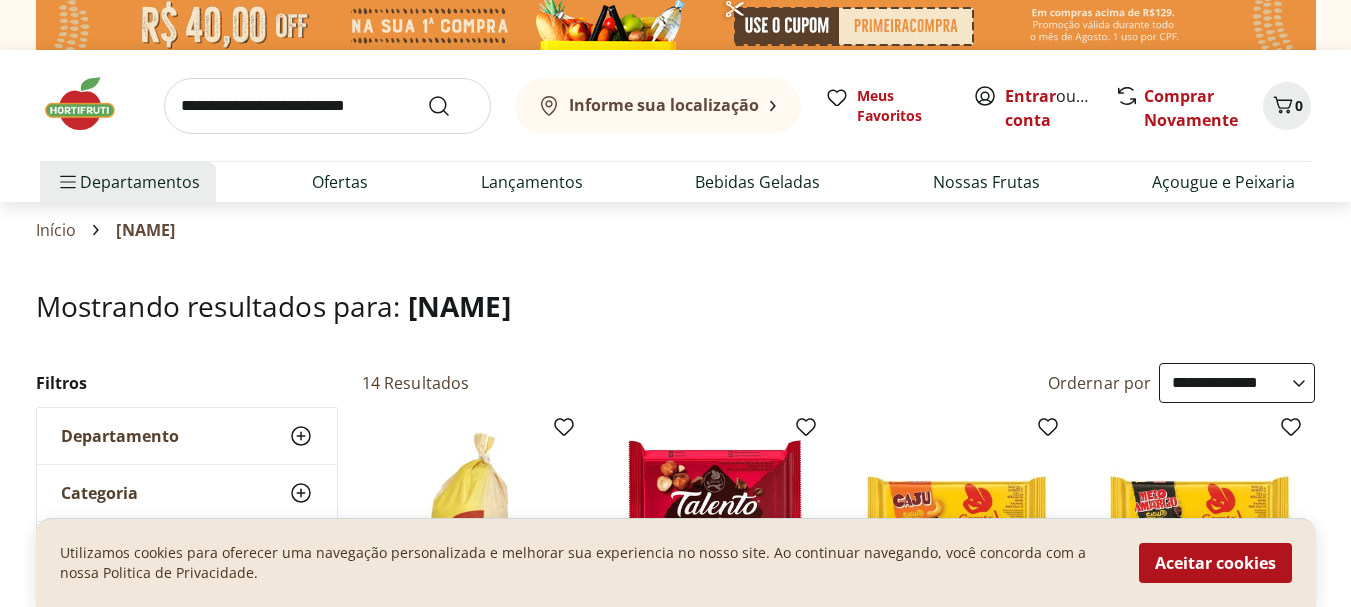 click at bounding box center (327, 106) 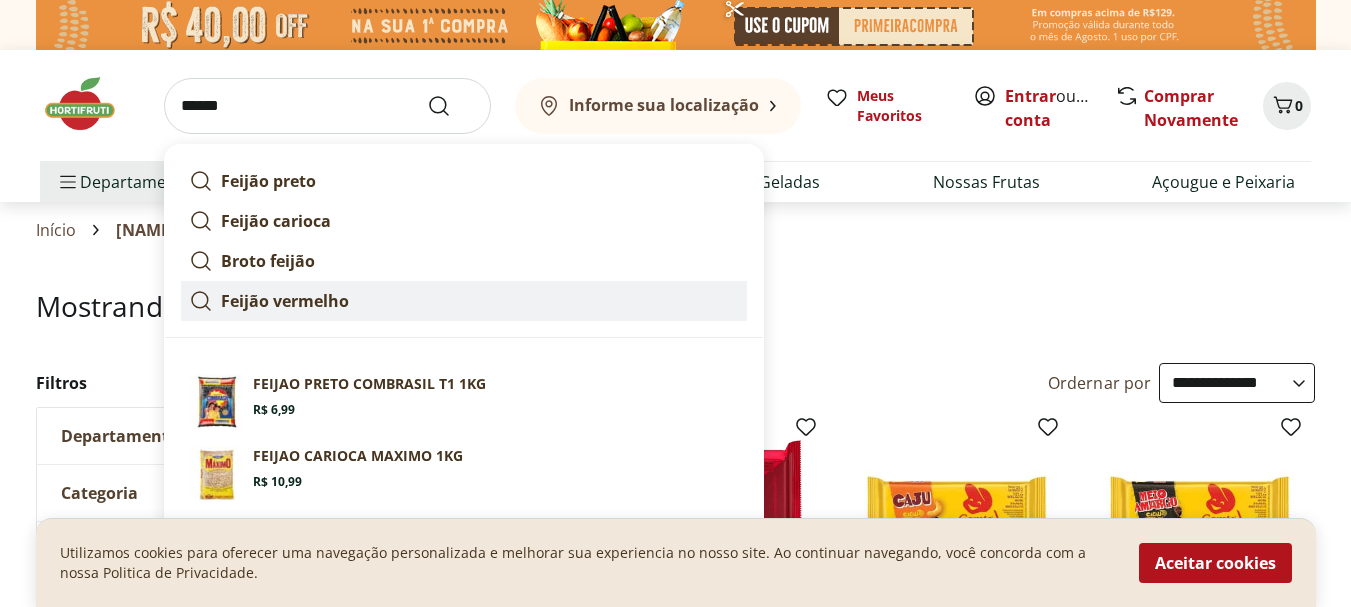 click on "Feijão vermelho" at bounding box center [285, 301] 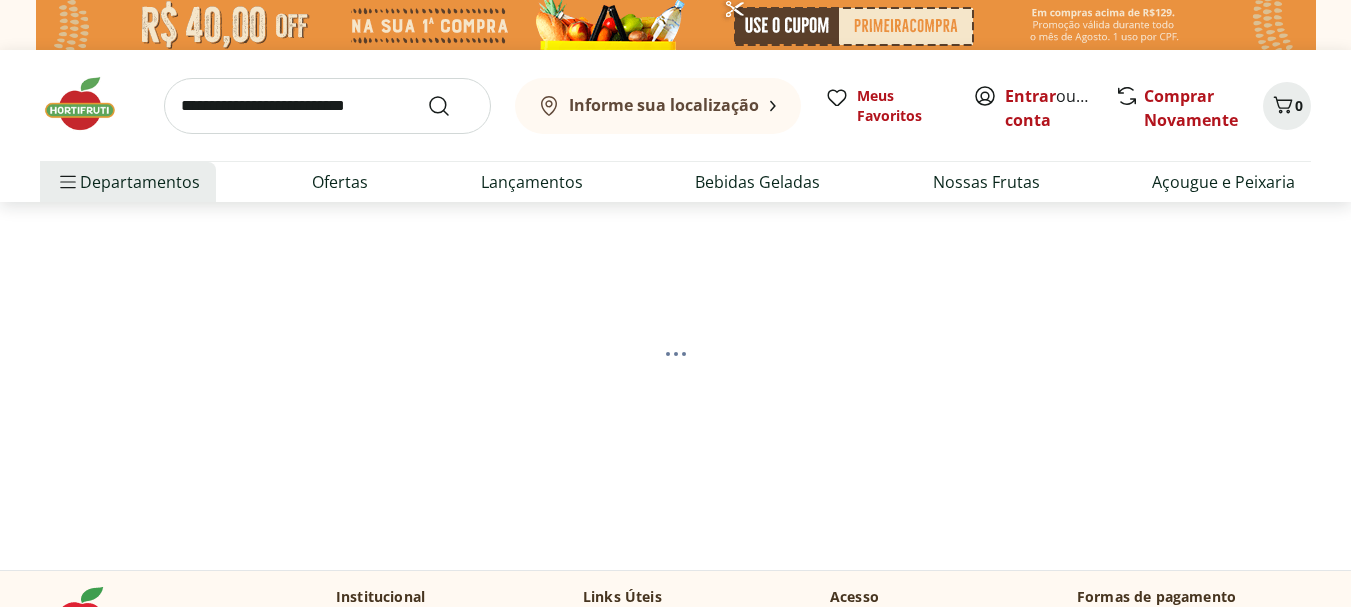 scroll, scrollTop: 0, scrollLeft: 0, axis: both 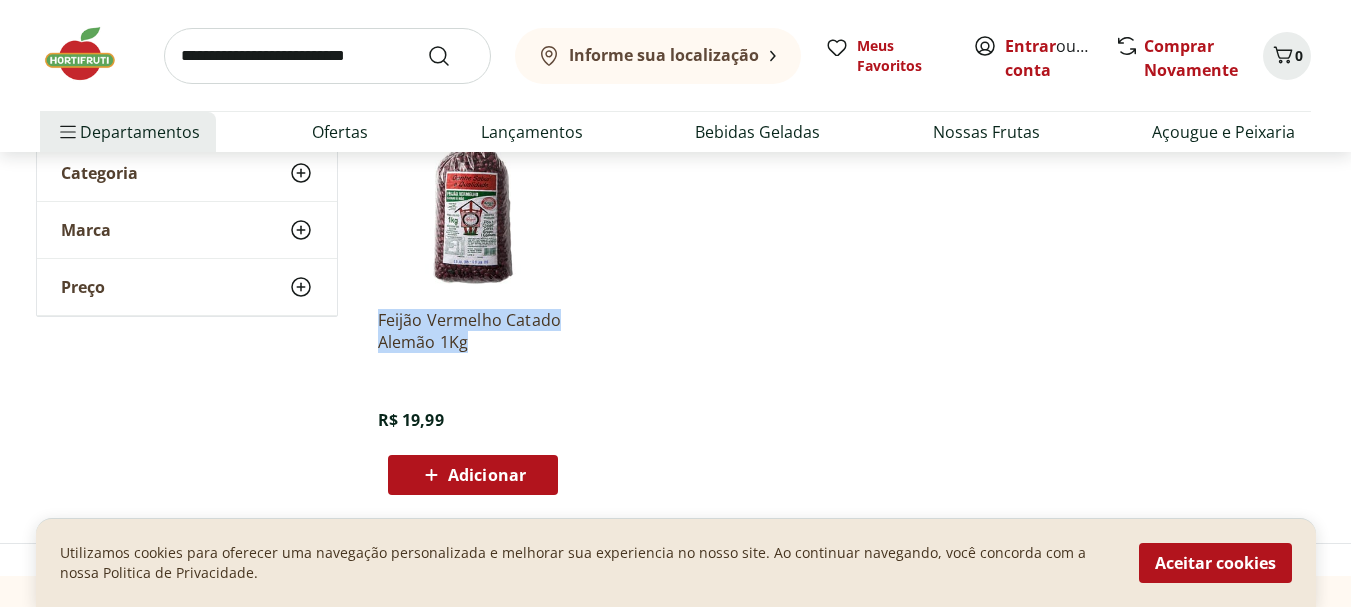 drag, startPoint x: 377, startPoint y: 303, endPoint x: 534, endPoint y: 349, distance: 163.60013 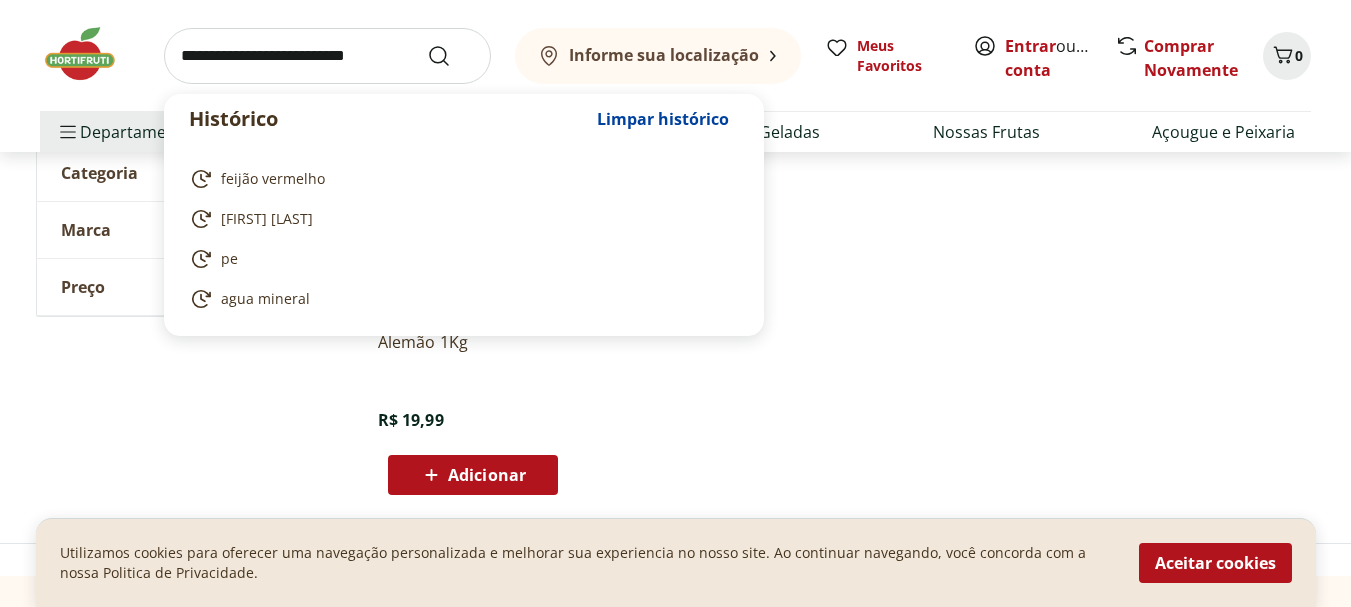 click at bounding box center [327, 56] 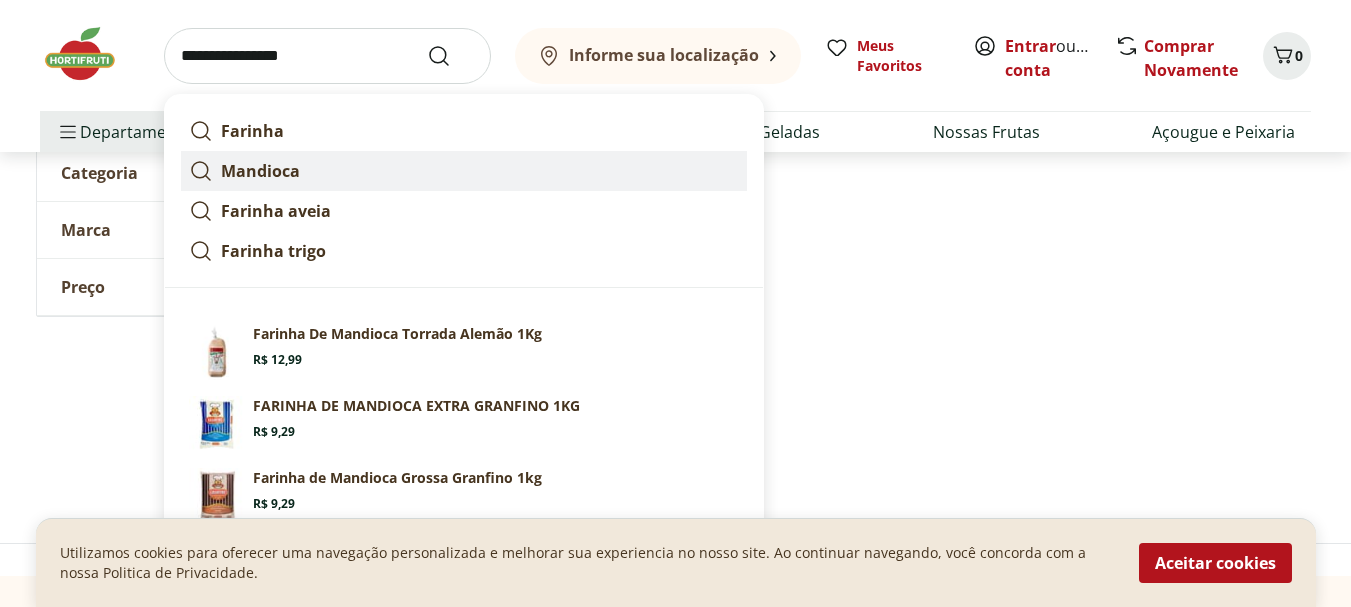 click on "Mandioca" at bounding box center (260, 171) 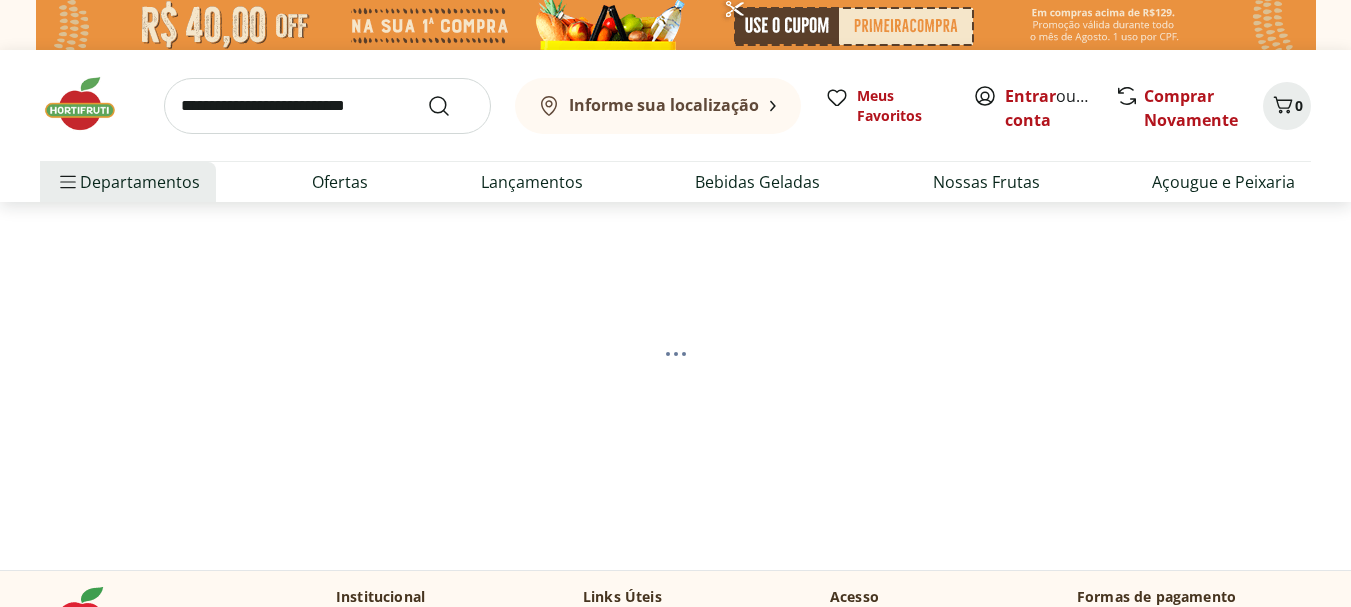 scroll, scrollTop: 0, scrollLeft: 0, axis: both 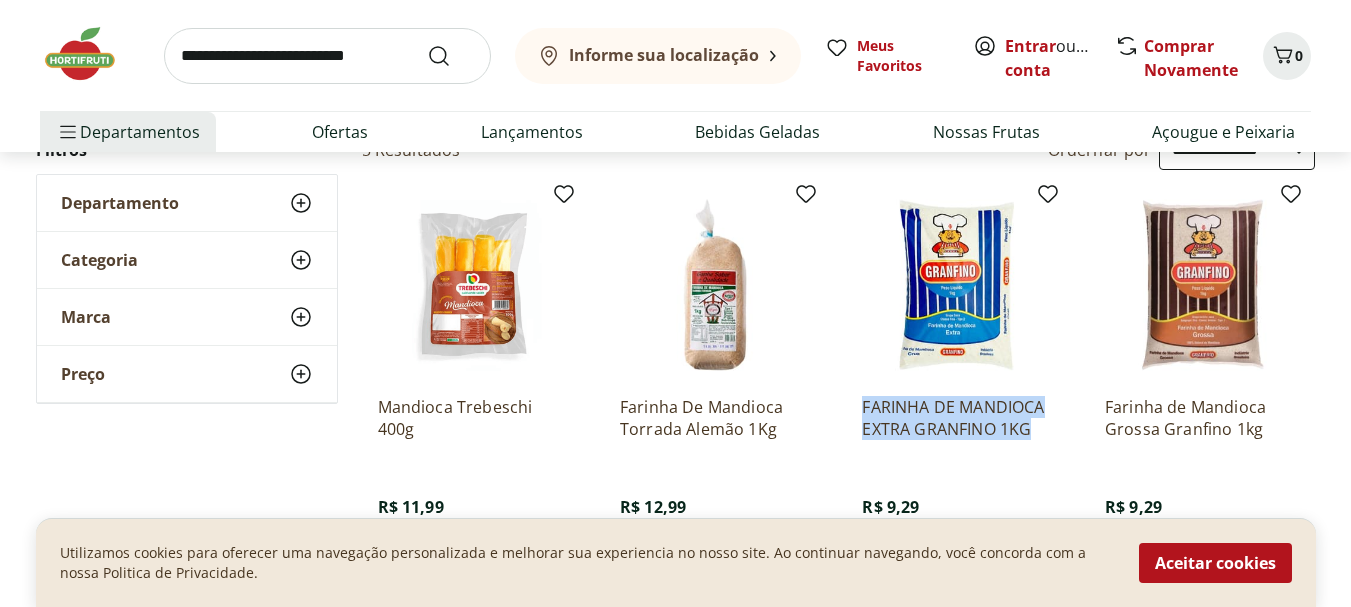 drag, startPoint x: 860, startPoint y: 403, endPoint x: 1046, endPoint y: 433, distance: 188.40382 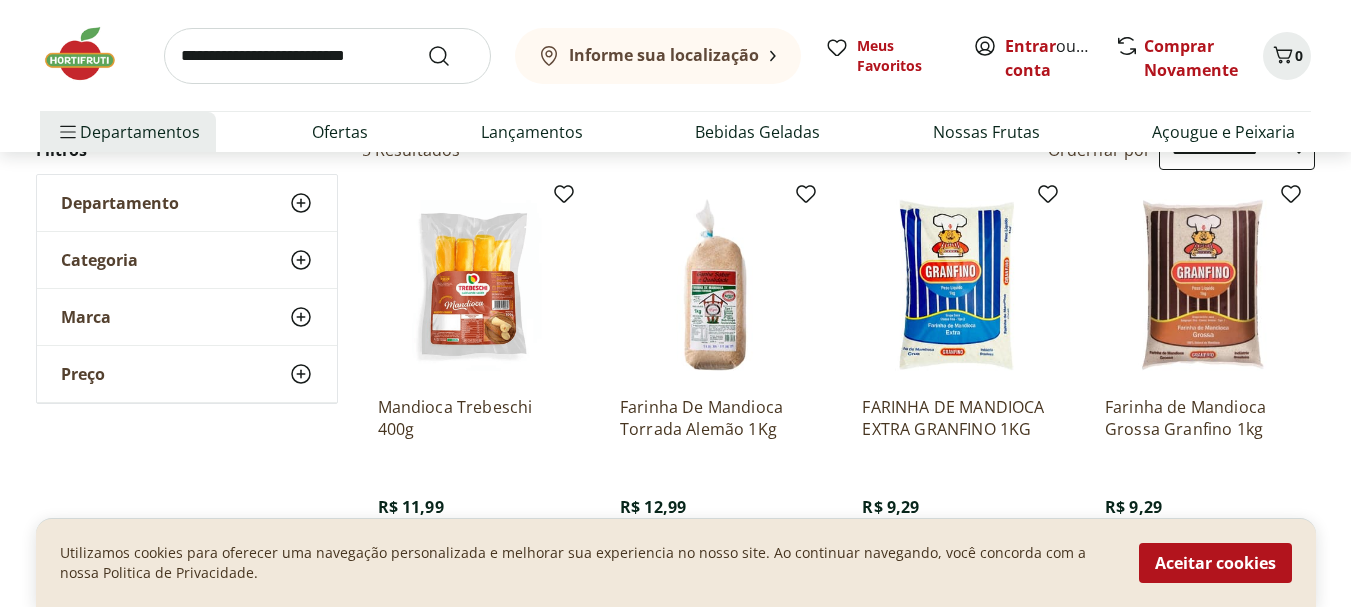 click at bounding box center (327, 56) 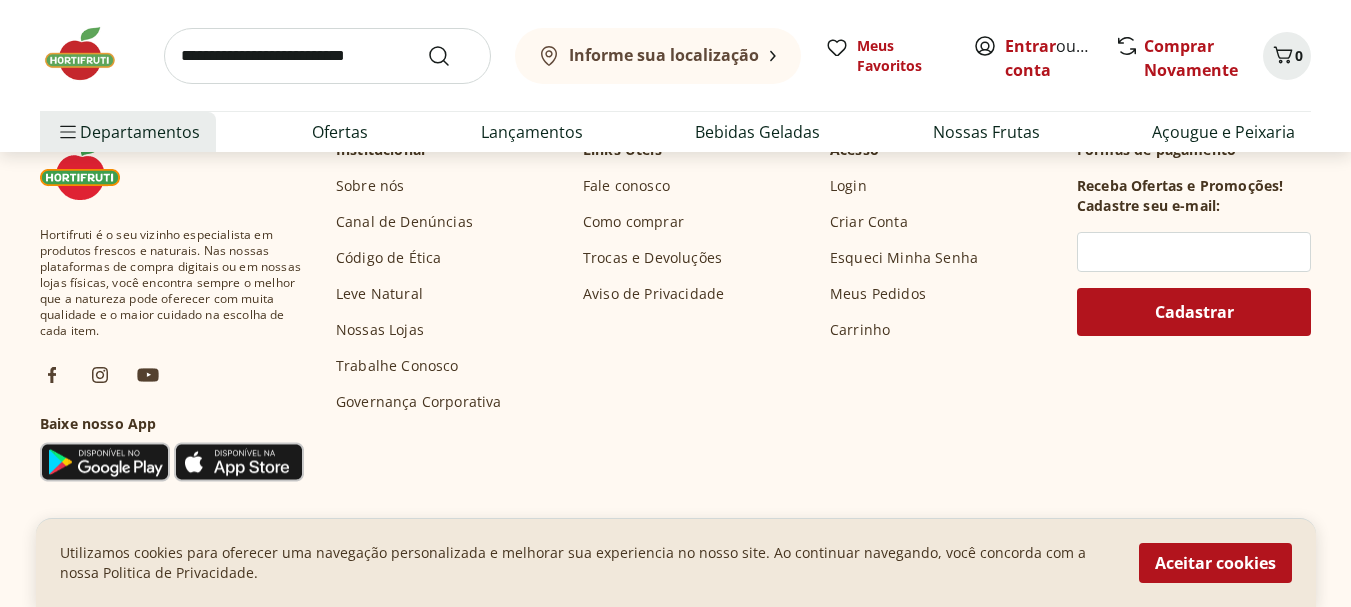 scroll, scrollTop: 900, scrollLeft: 0, axis: vertical 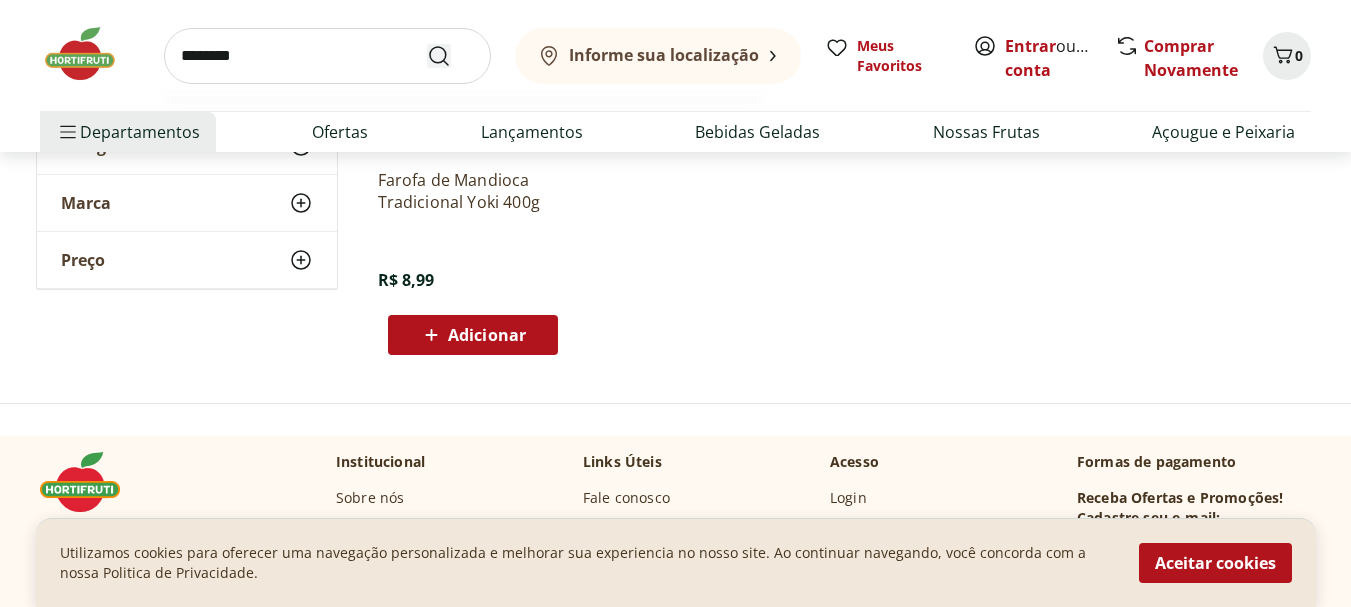 type on "********" 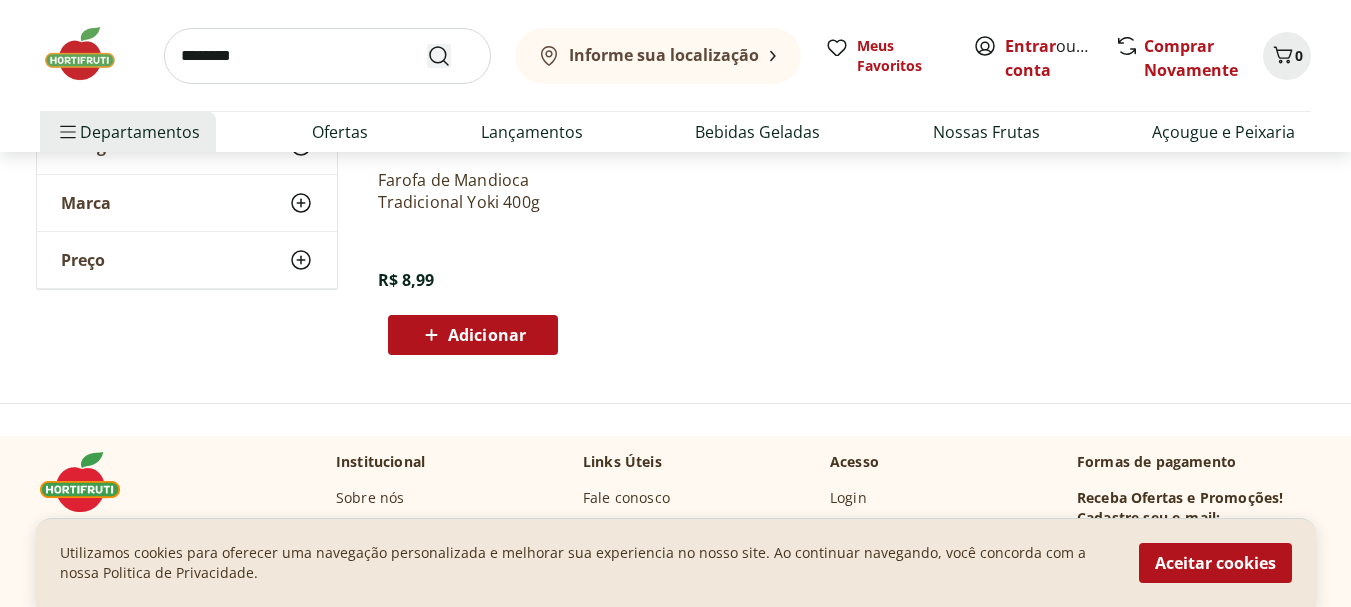 scroll, scrollTop: 0, scrollLeft: 0, axis: both 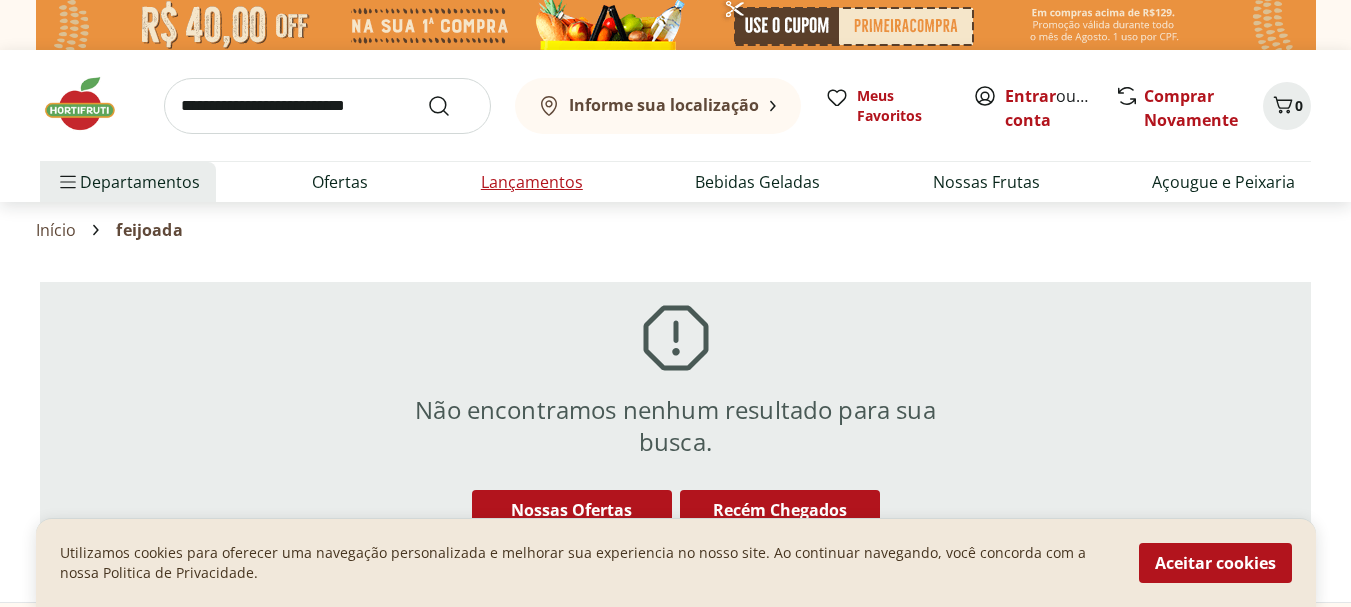 click on "Lançamentos" at bounding box center (532, 182) 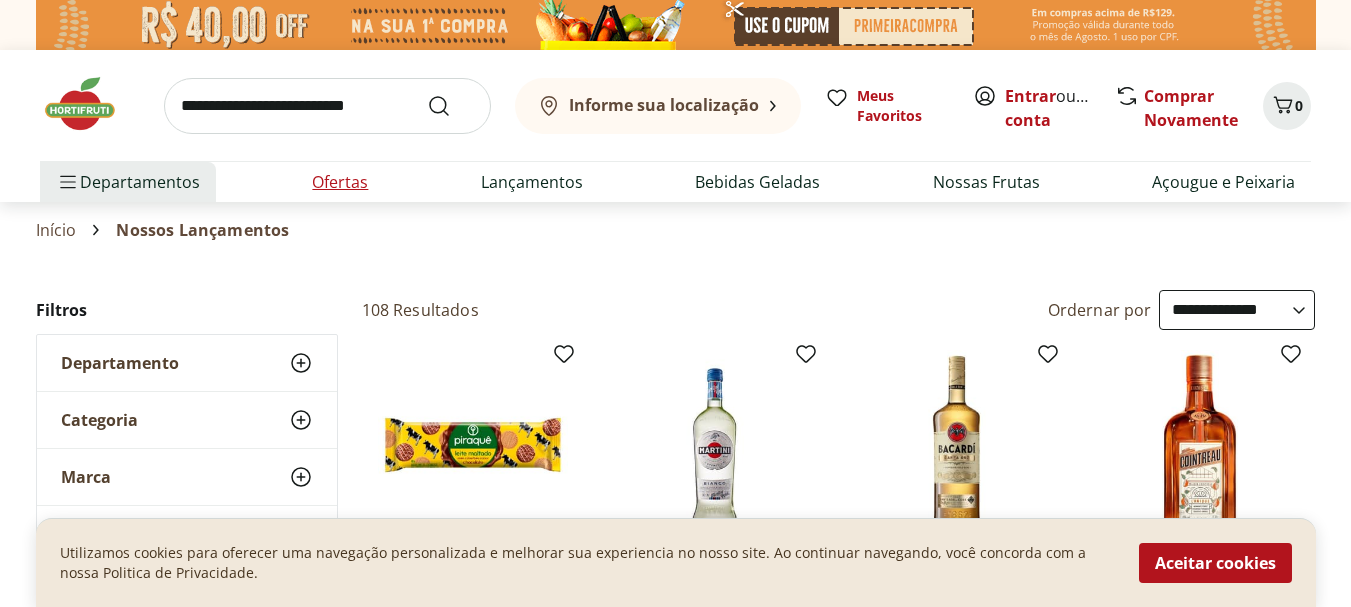 click on "Ofertas" at bounding box center [340, 182] 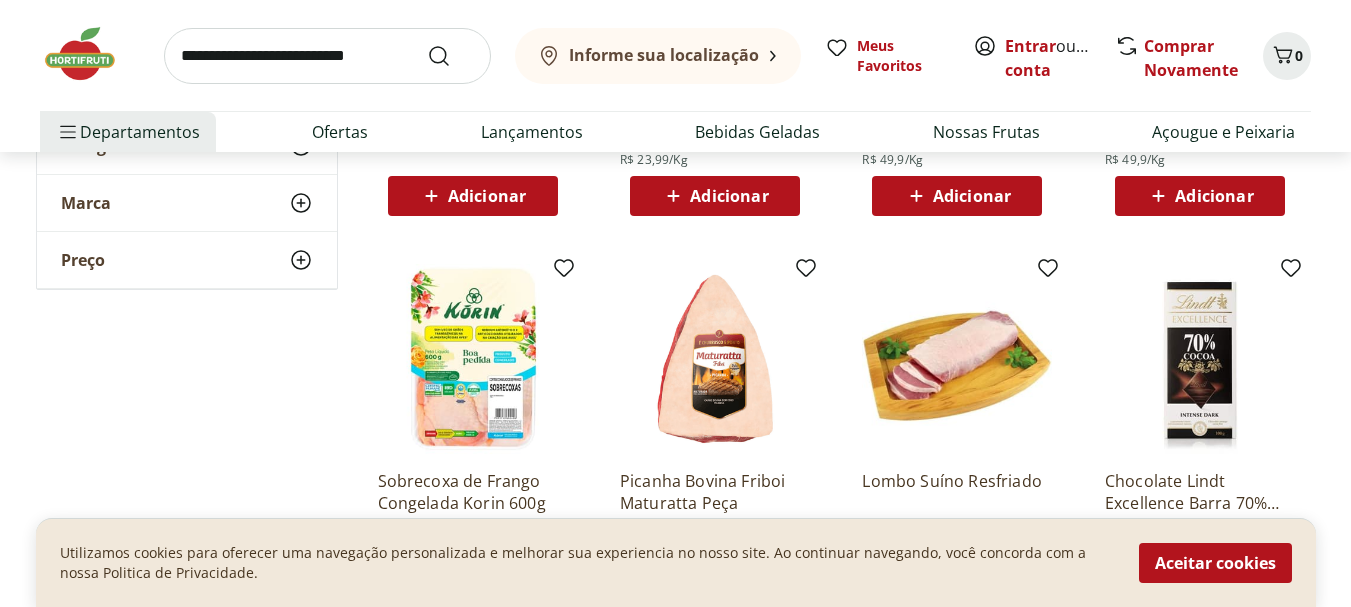 scroll, scrollTop: 495, scrollLeft: 0, axis: vertical 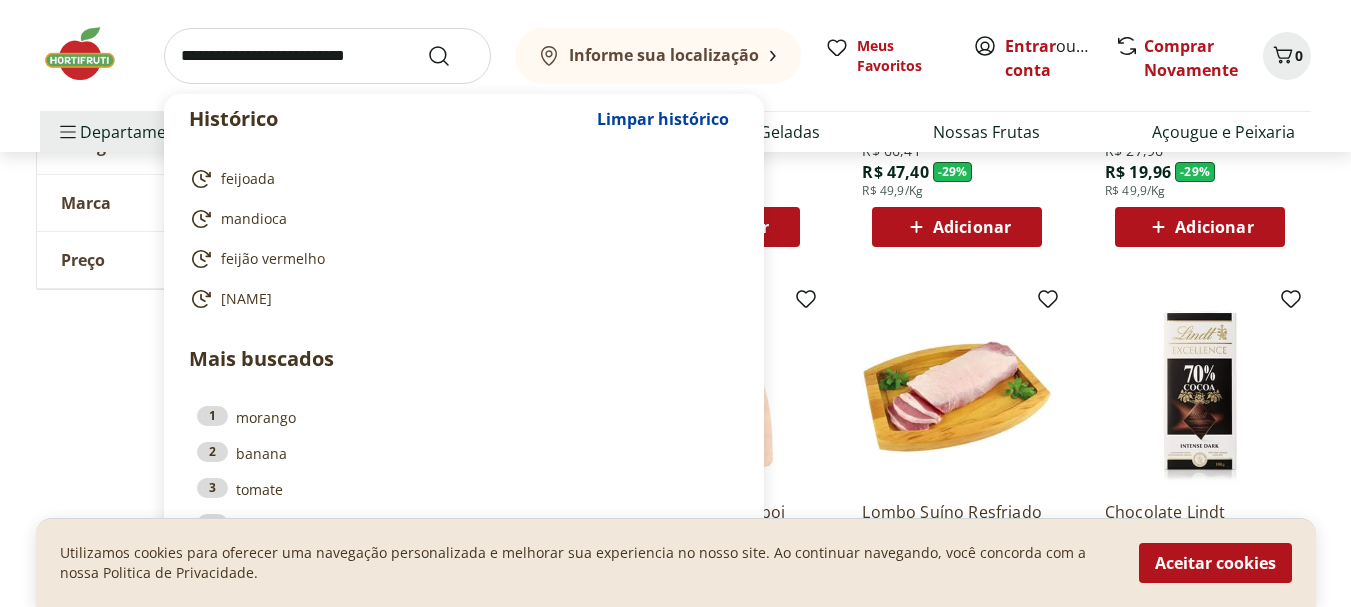 click at bounding box center (327, 56) 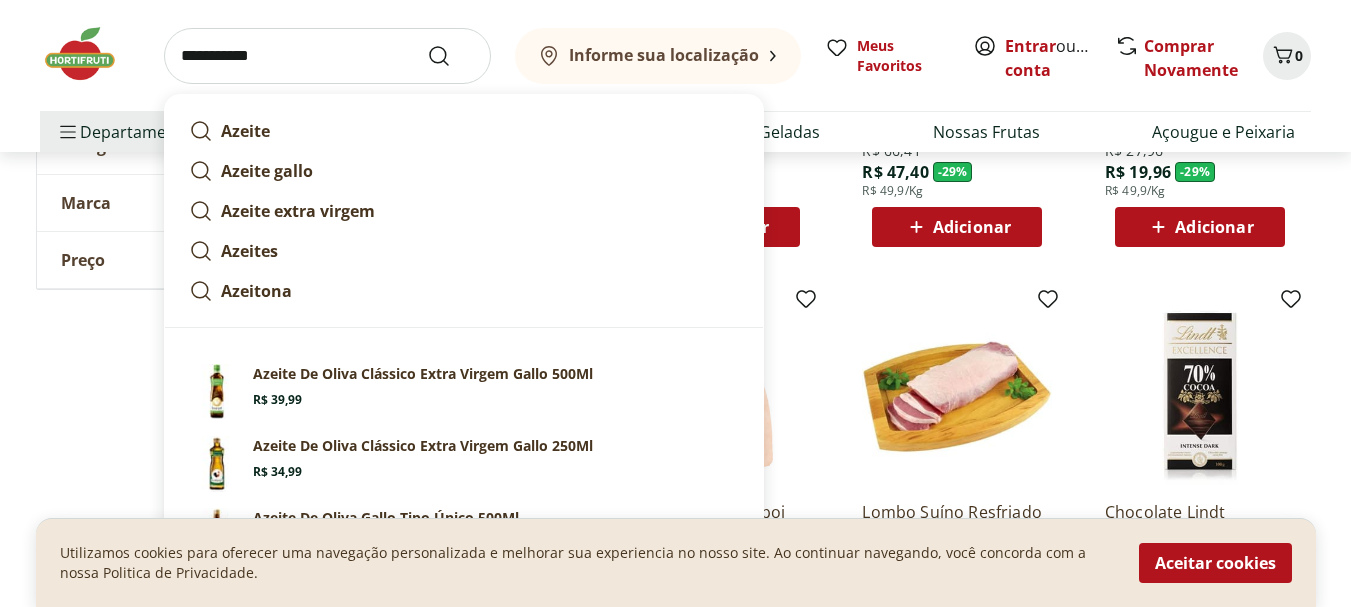 type on "**********" 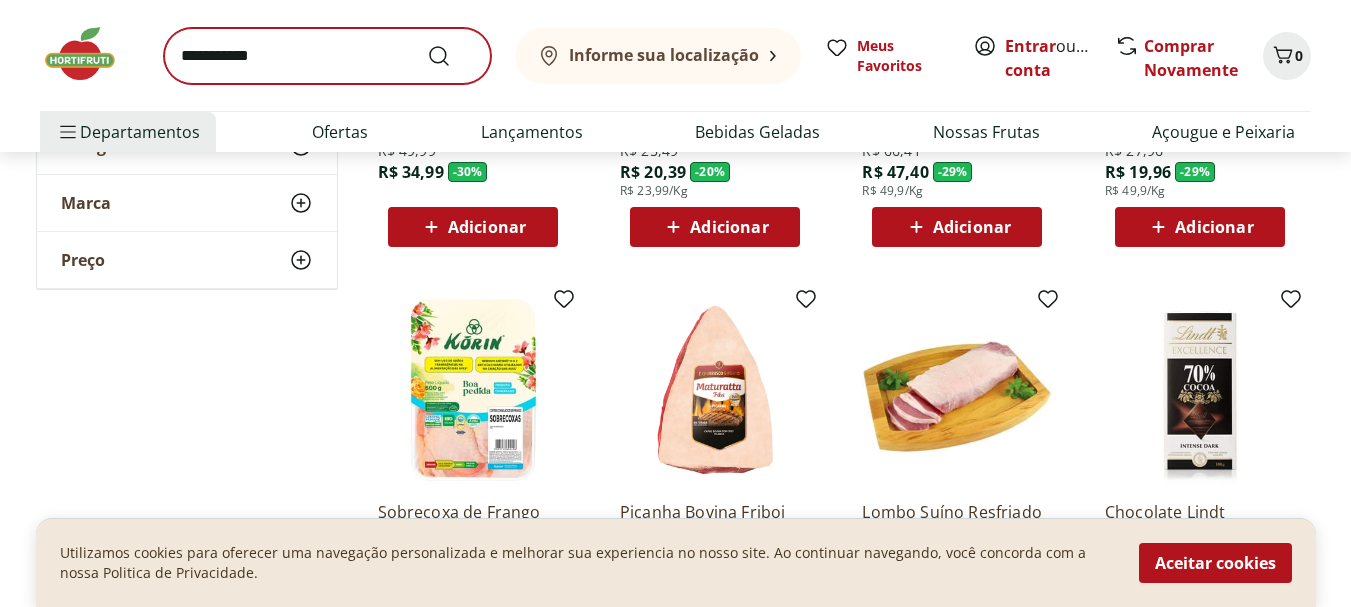 scroll, scrollTop: 0, scrollLeft: 0, axis: both 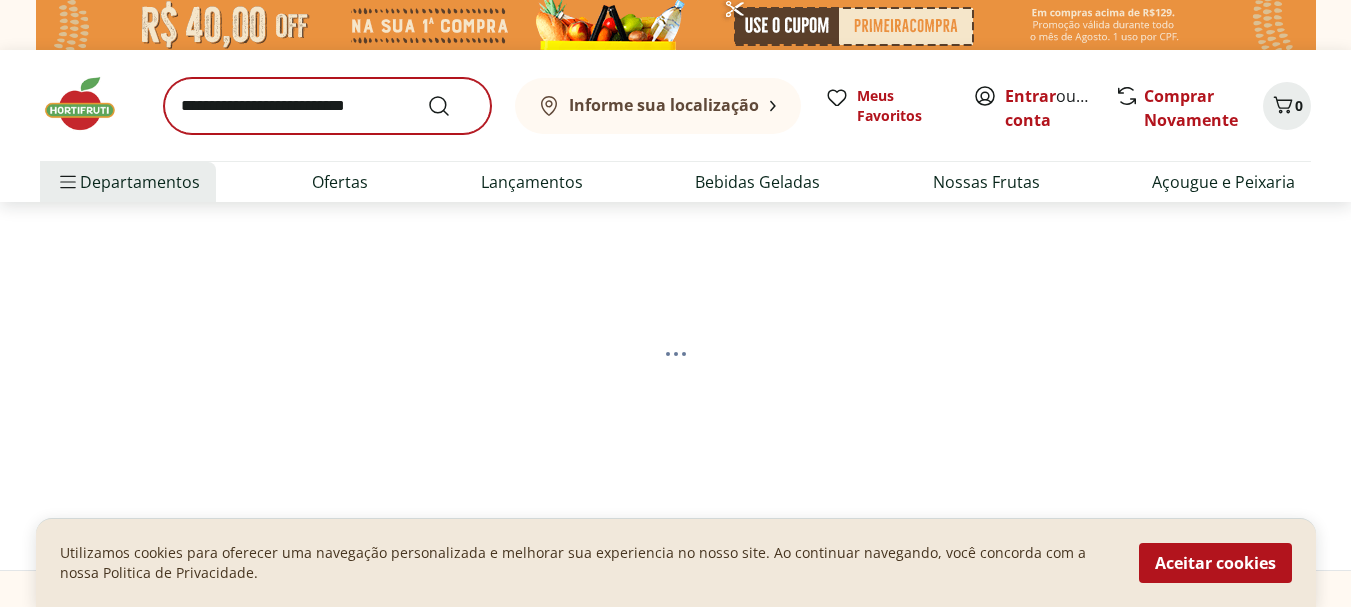 select on "**********" 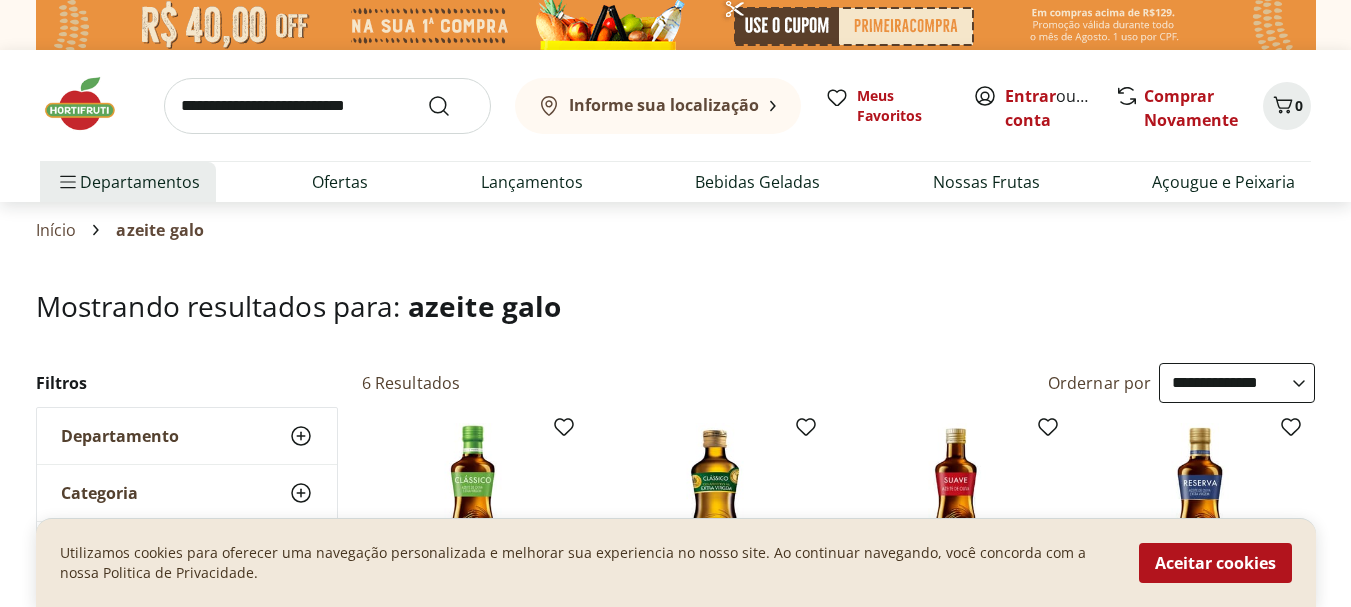 scroll, scrollTop: 636, scrollLeft: 0, axis: vertical 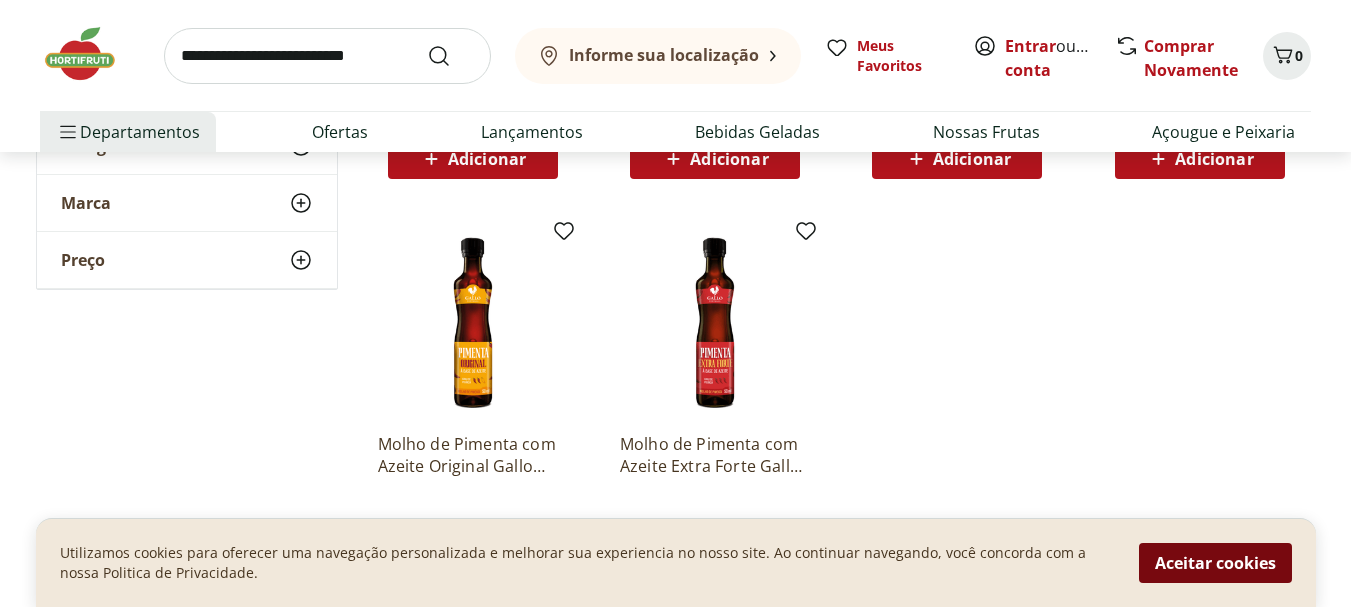 click on "Aceitar cookies" at bounding box center (1215, 563) 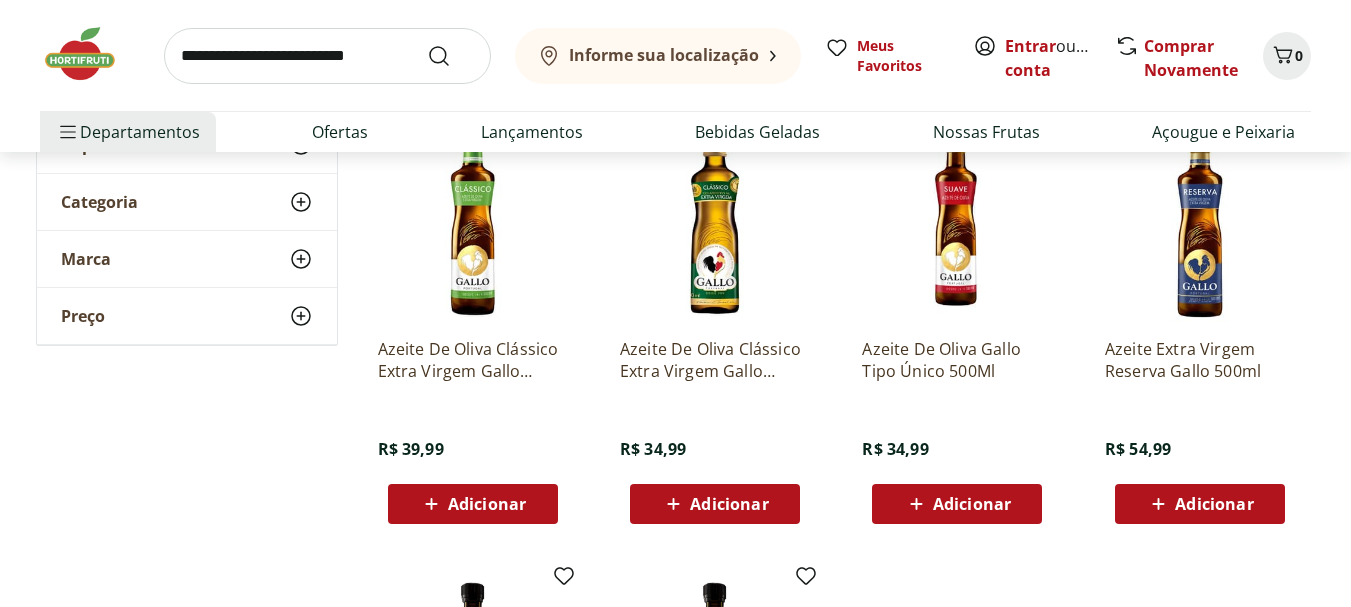 scroll, scrollTop: 267, scrollLeft: 0, axis: vertical 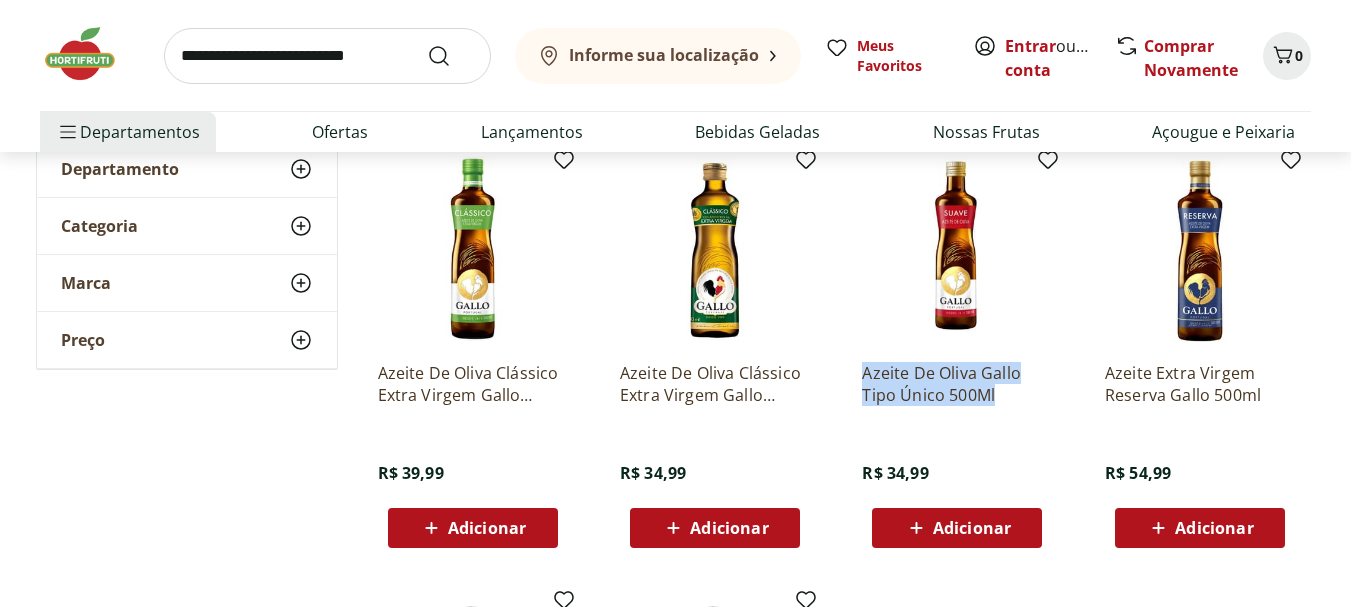 drag, startPoint x: 889, startPoint y: 370, endPoint x: 1036, endPoint y: 401, distance: 150.23315 